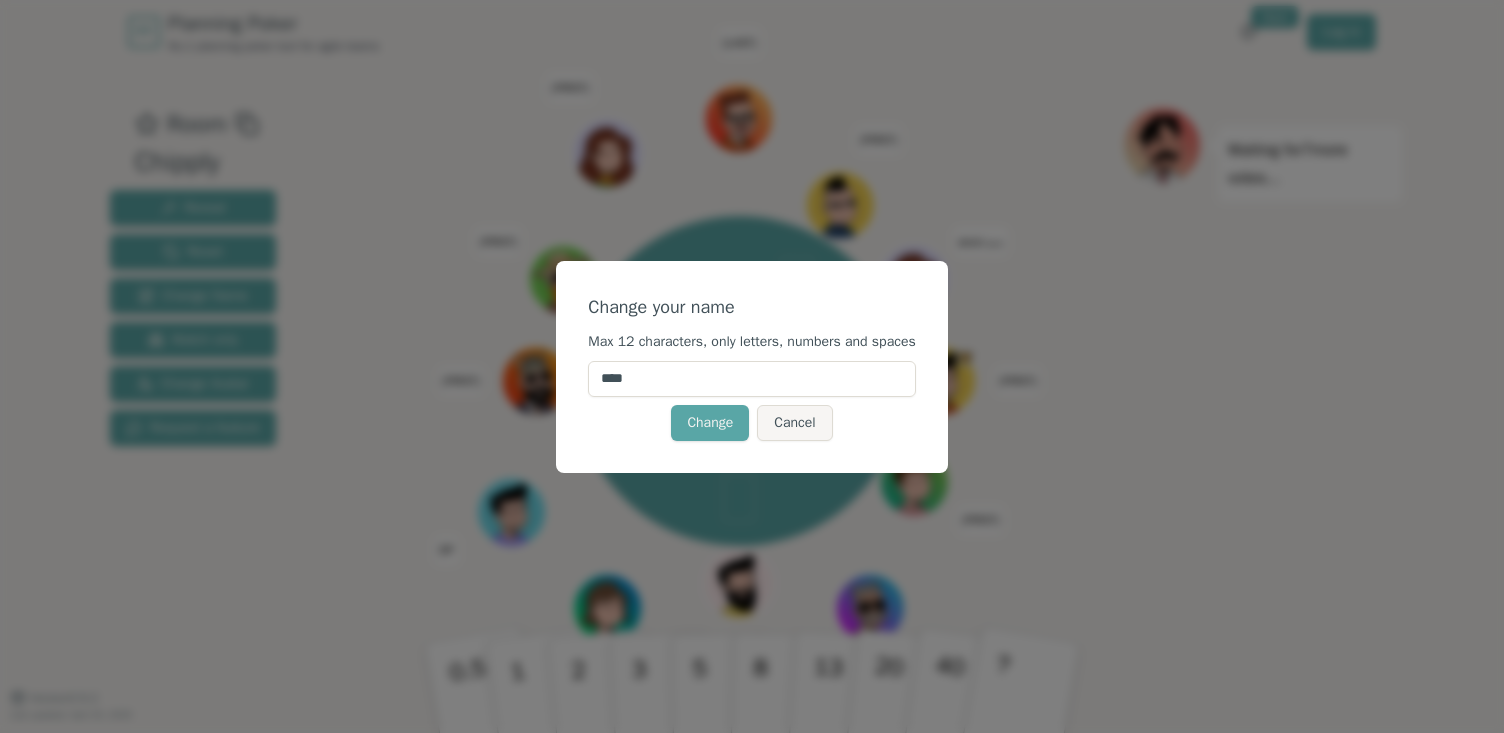 scroll, scrollTop: 0, scrollLeft: 0, axis: both 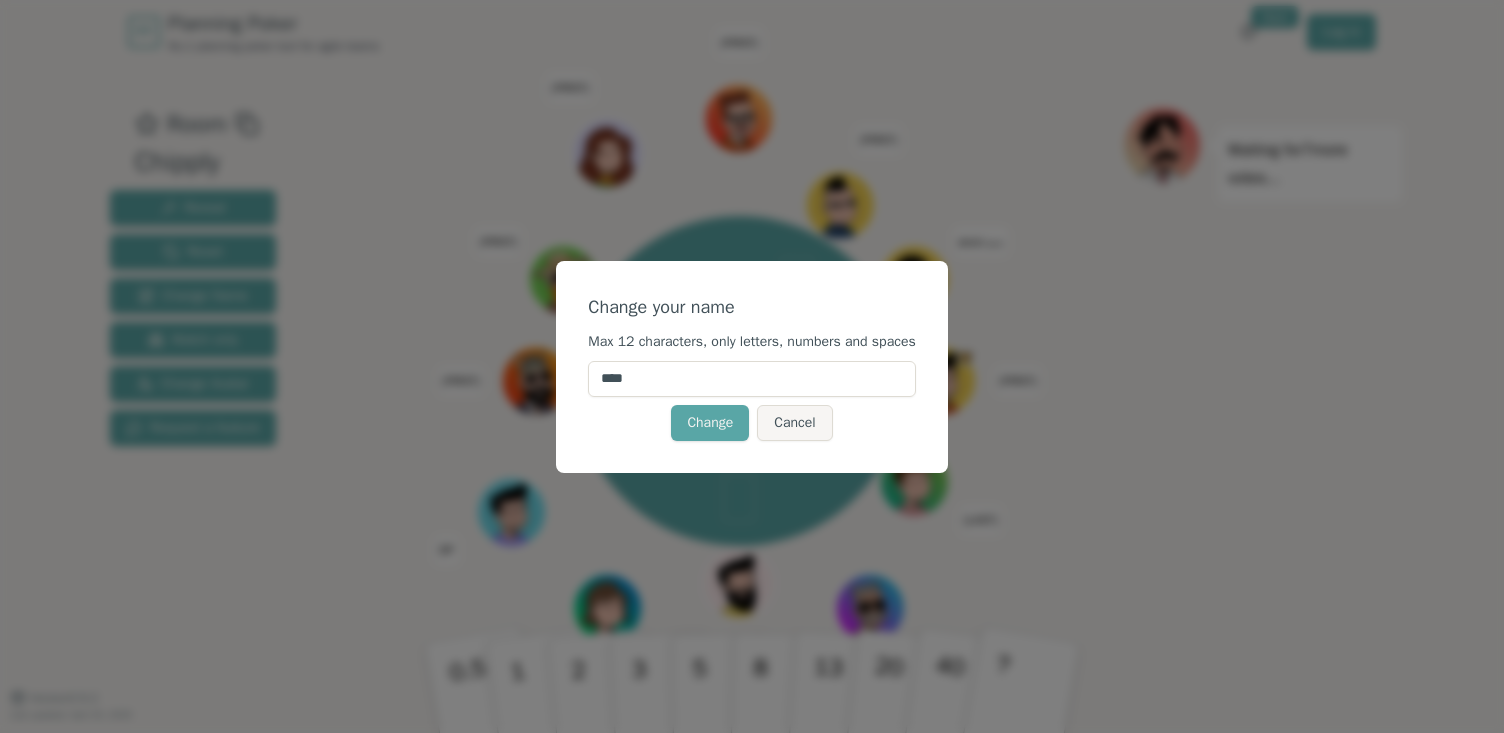 drag, startPoint x: 829, startPoint y: 367, endPoint x: 528, endPoint y: 365, distance: 301.00665 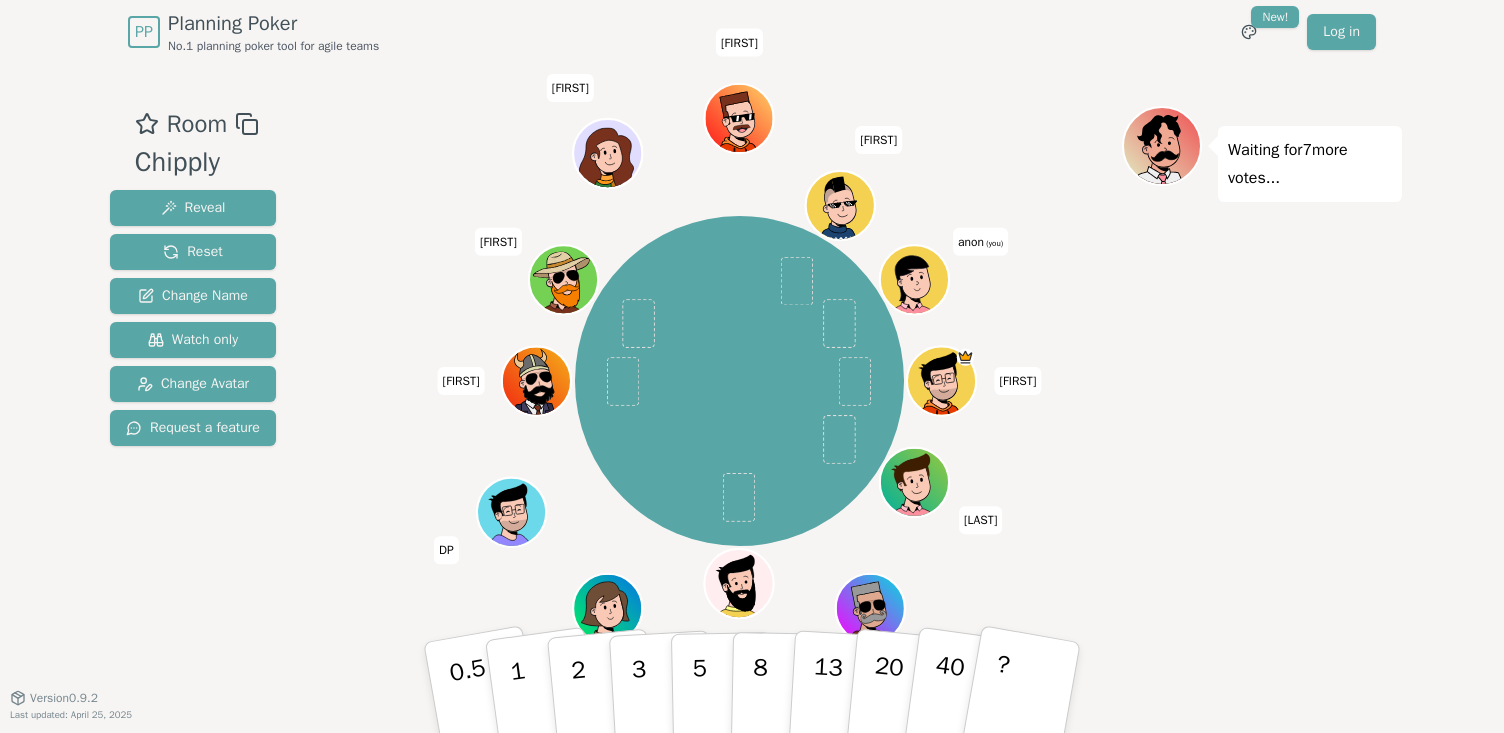 click on "[FIRST] [LAST] [FIRST] [LAST] [FIRST] [LAST] [FIRST] [LAST] [FIRST] [LAST]   (you)" at bounding box center (739, 381) 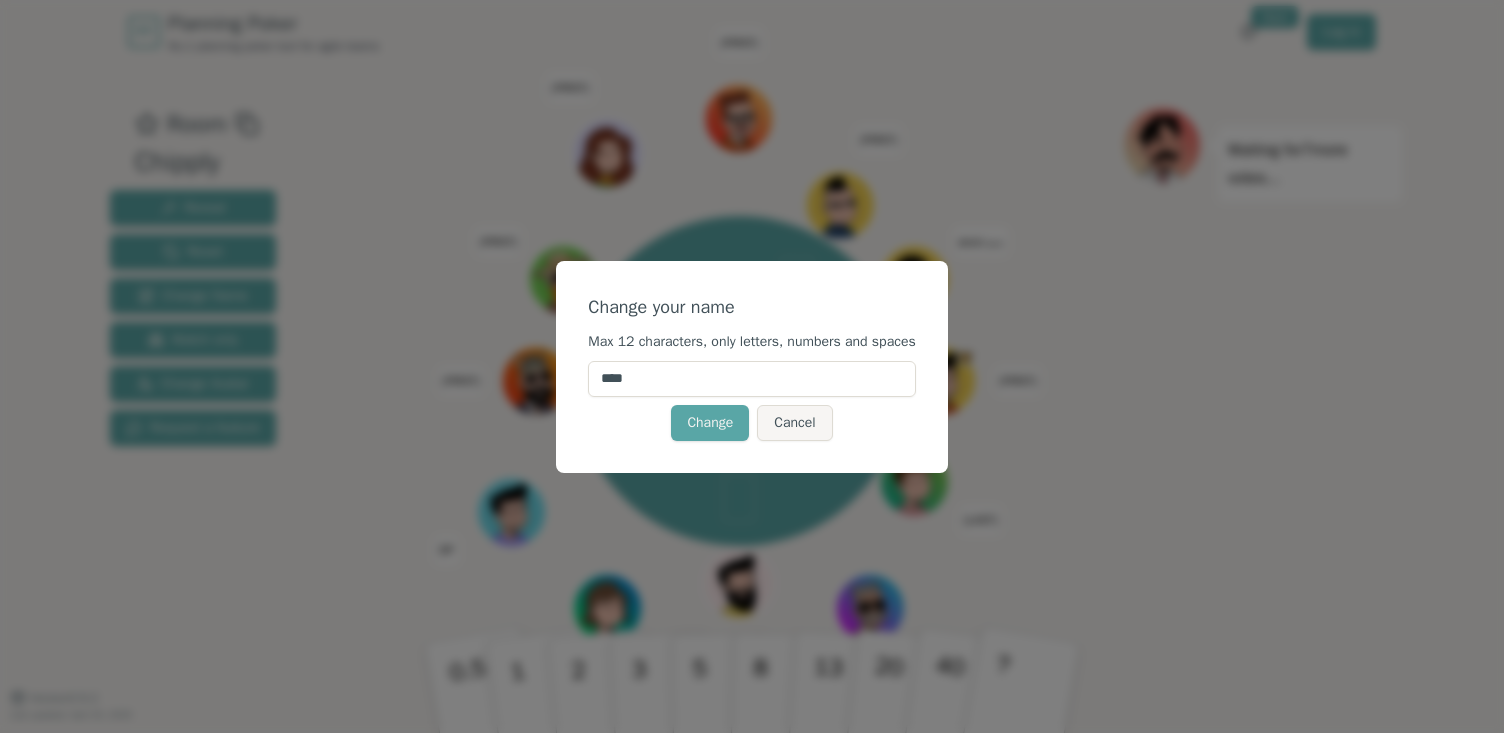 drag, startPoint x: 716, startPoint y: 385, endPoint x: 482, endPoint y: 381, distance: 234.03418 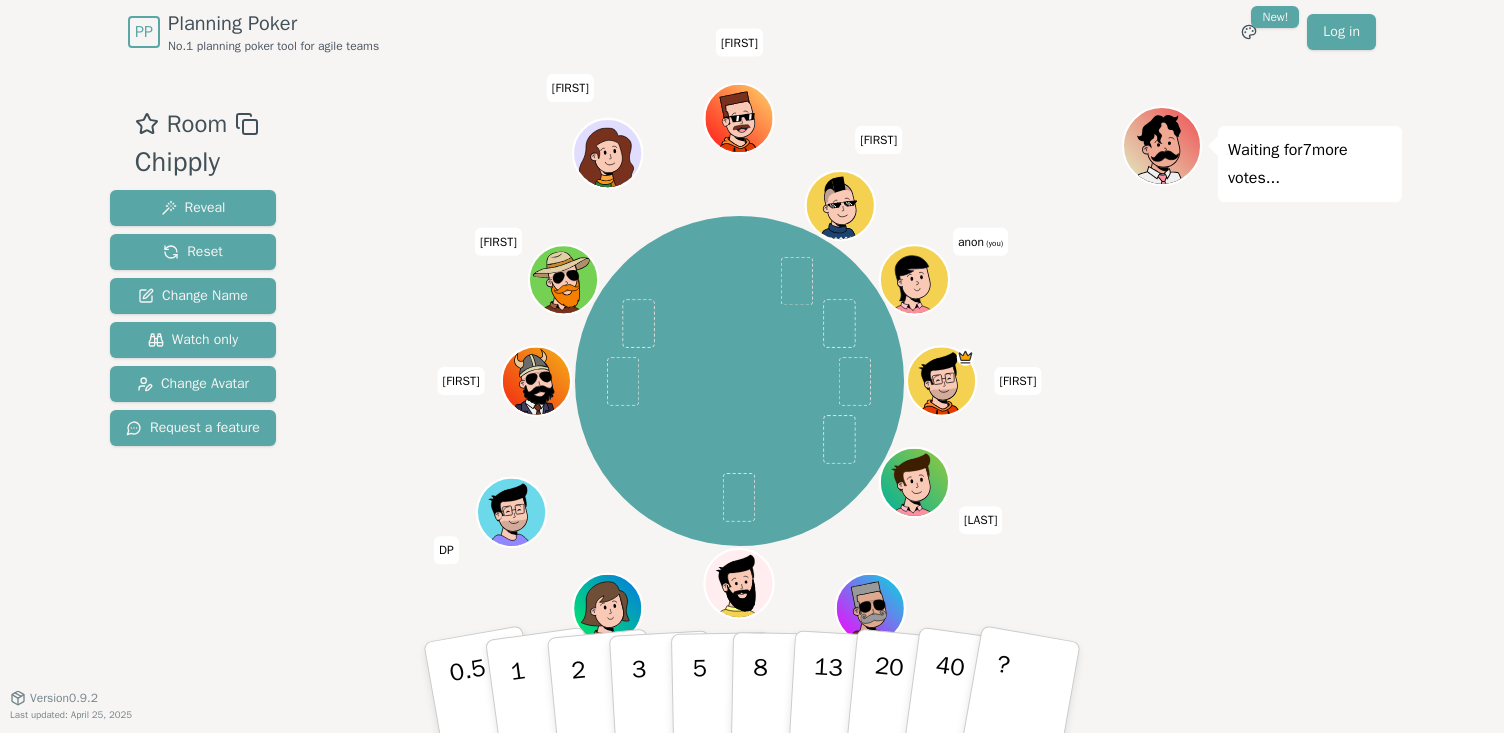 click on "anon   (you)" at bounding box center [980, 242] 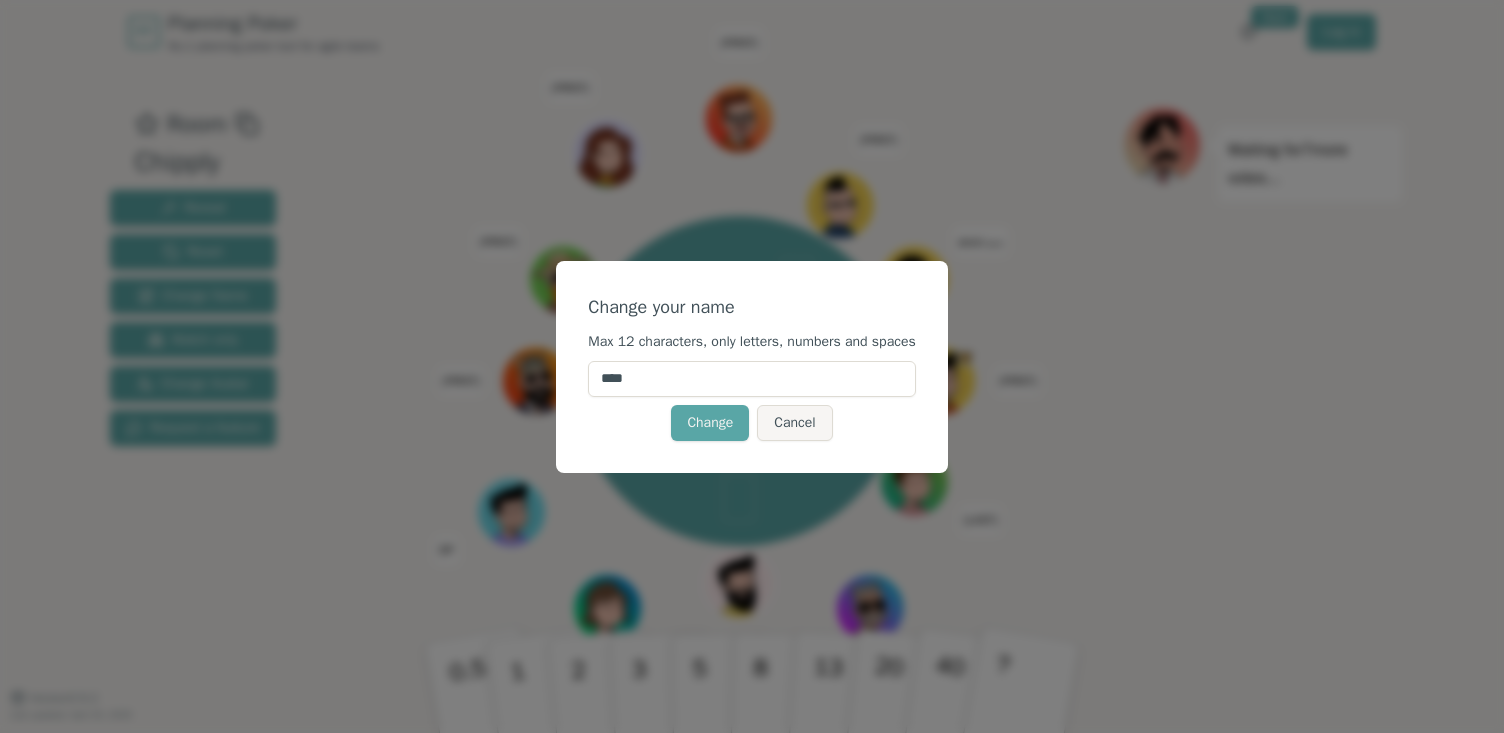 click on "****" at bounding box center (751, 379) 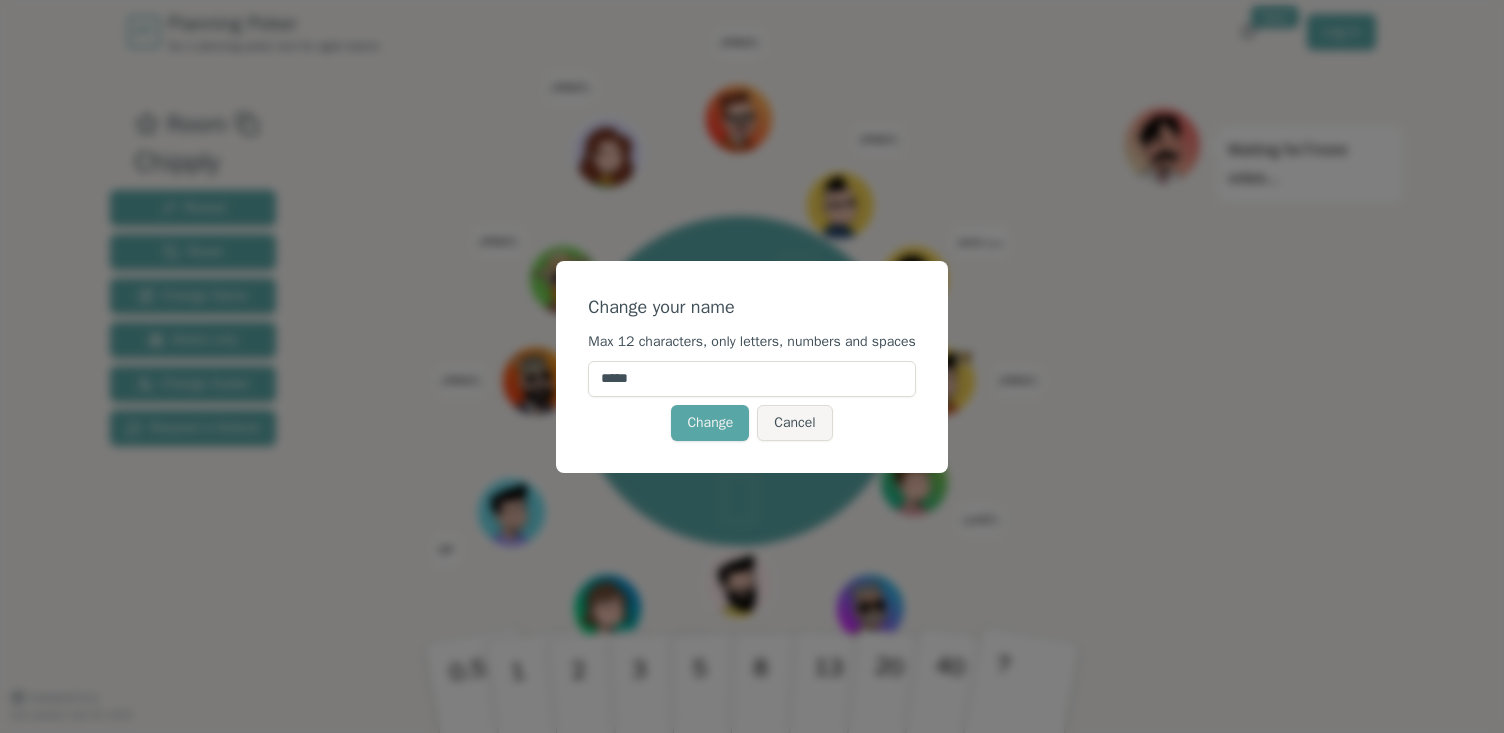 type on "******" 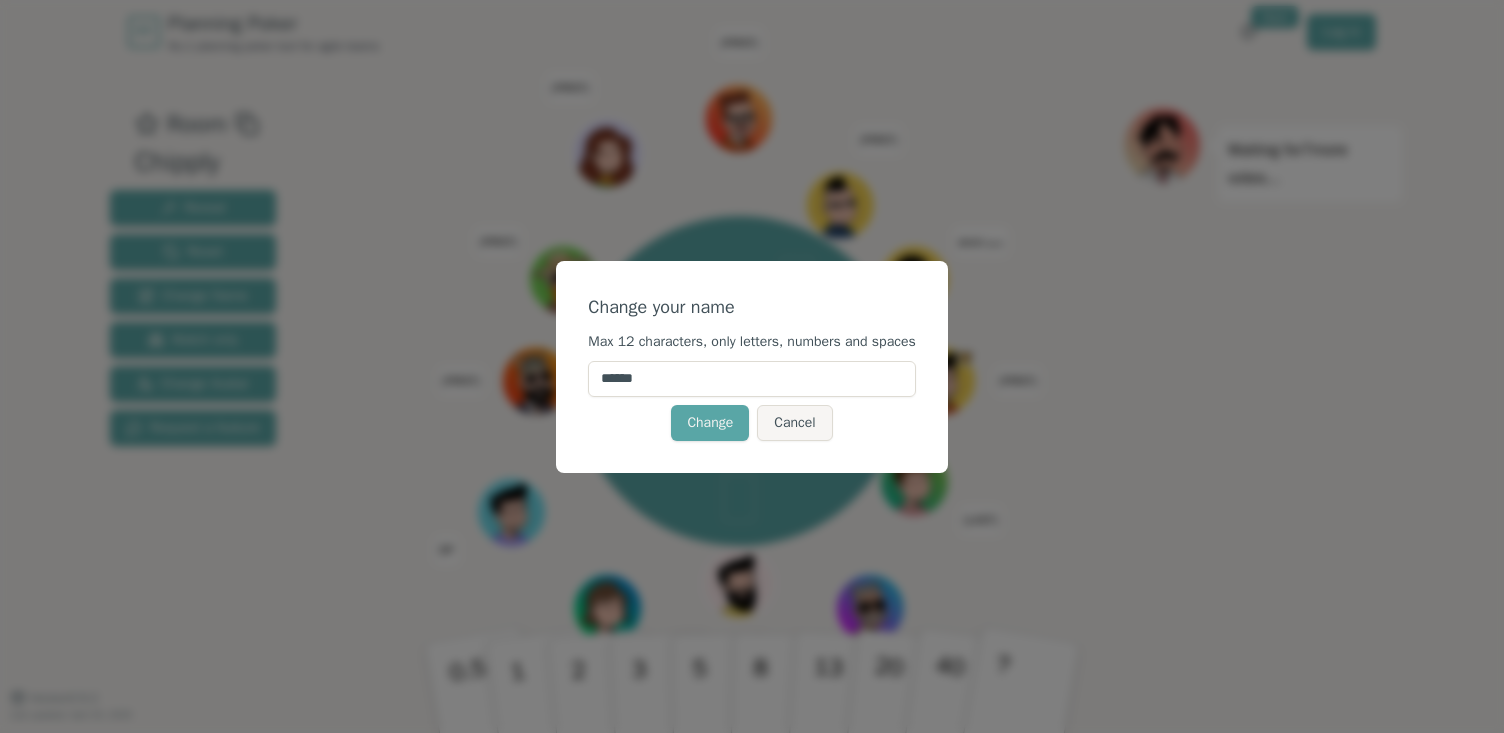click on "Change" at bounding box center (710, 423) 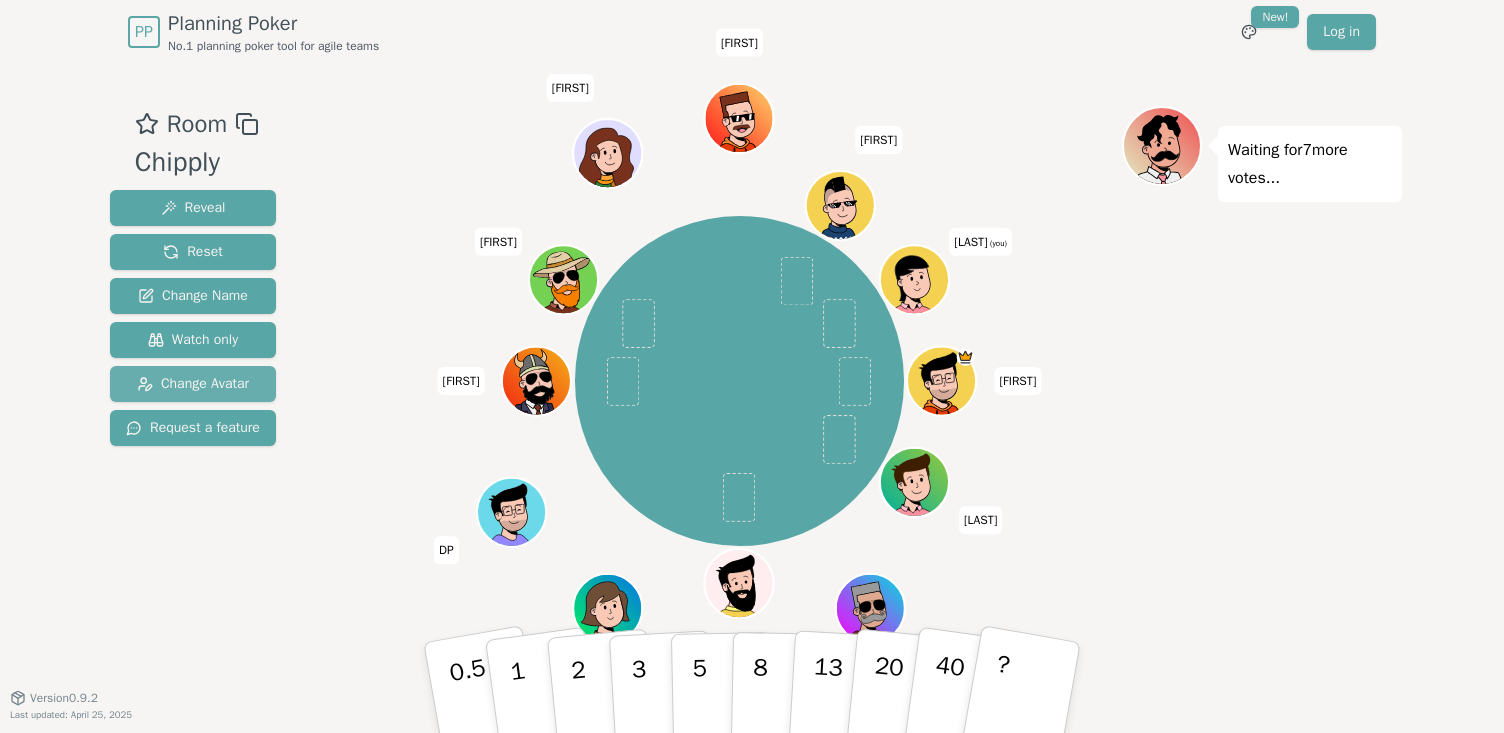click on "Change Avatar" at bounding box center [193, 384] 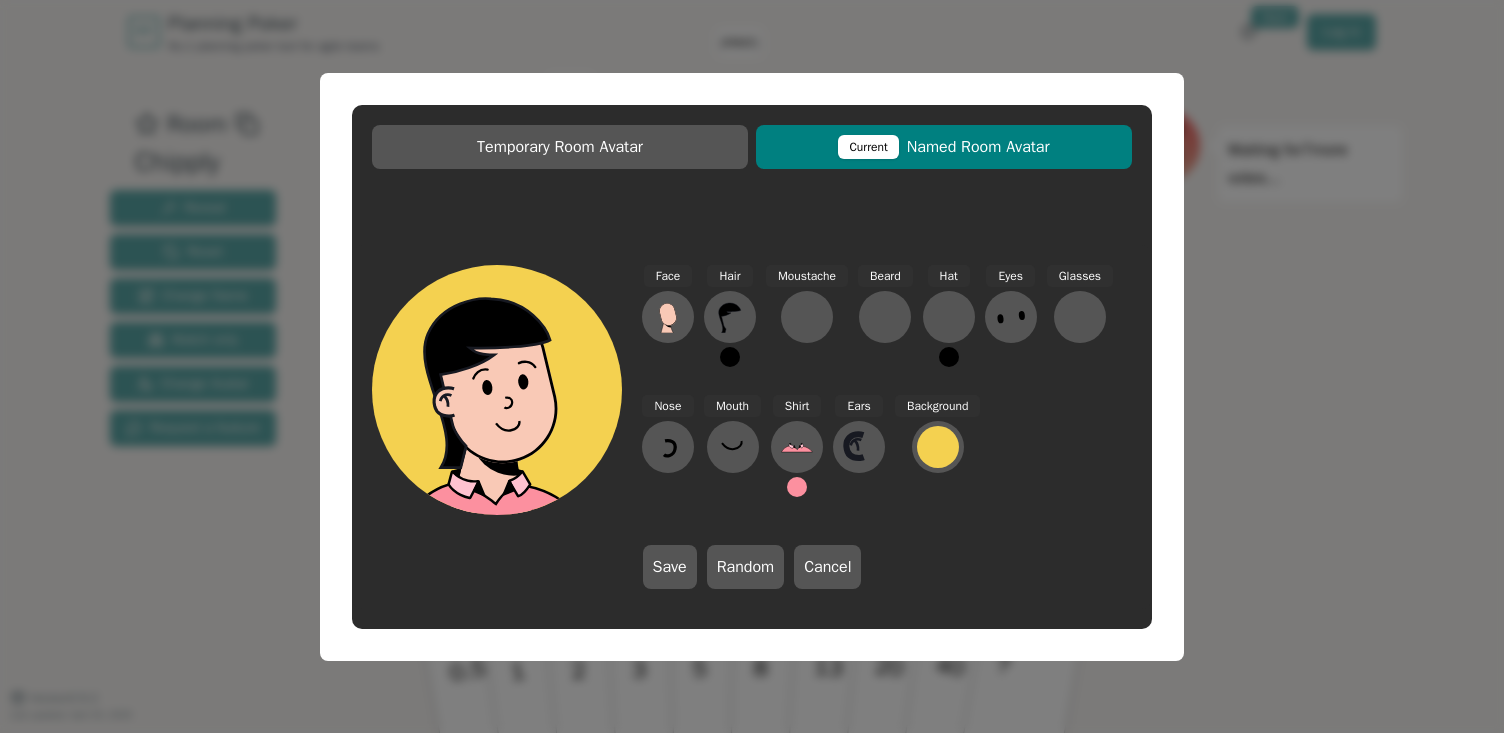 click 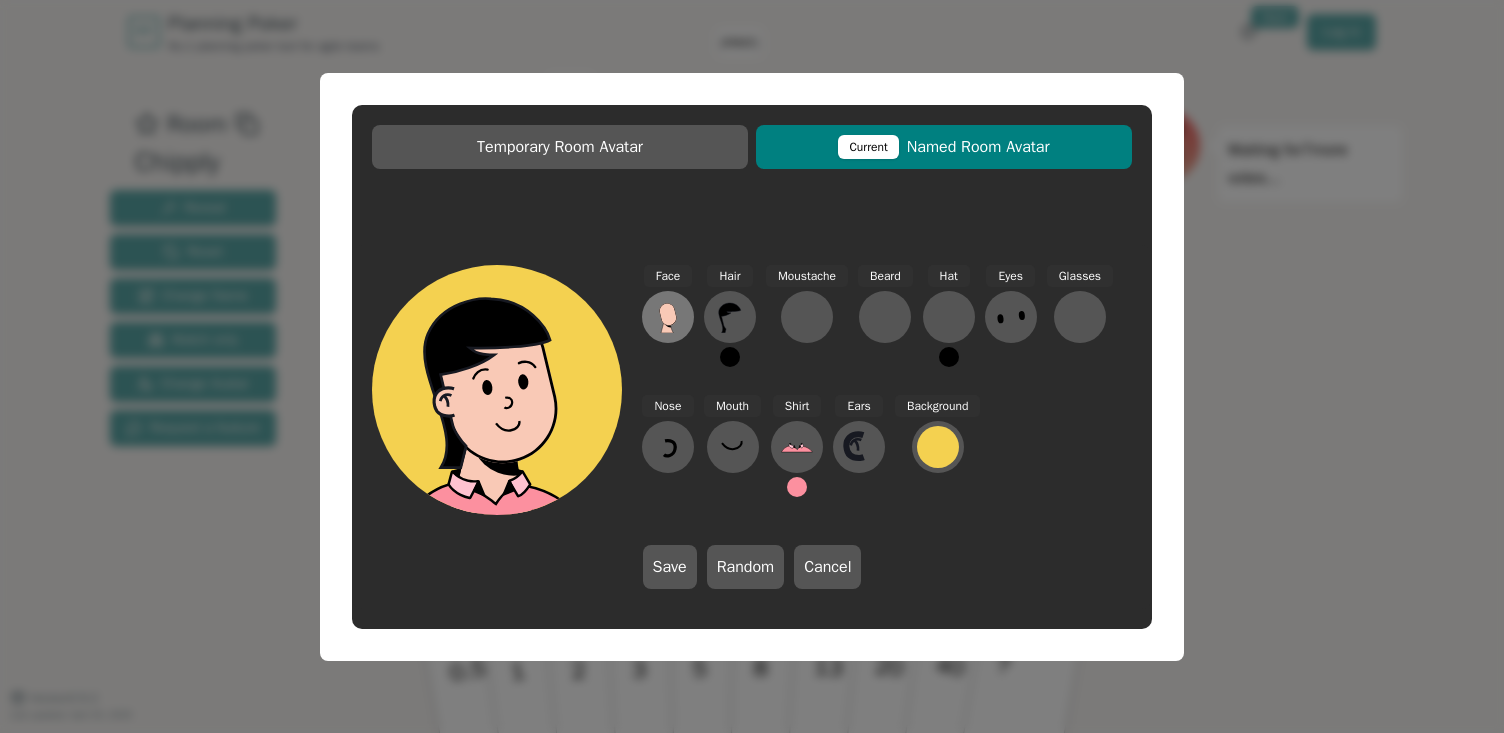 click 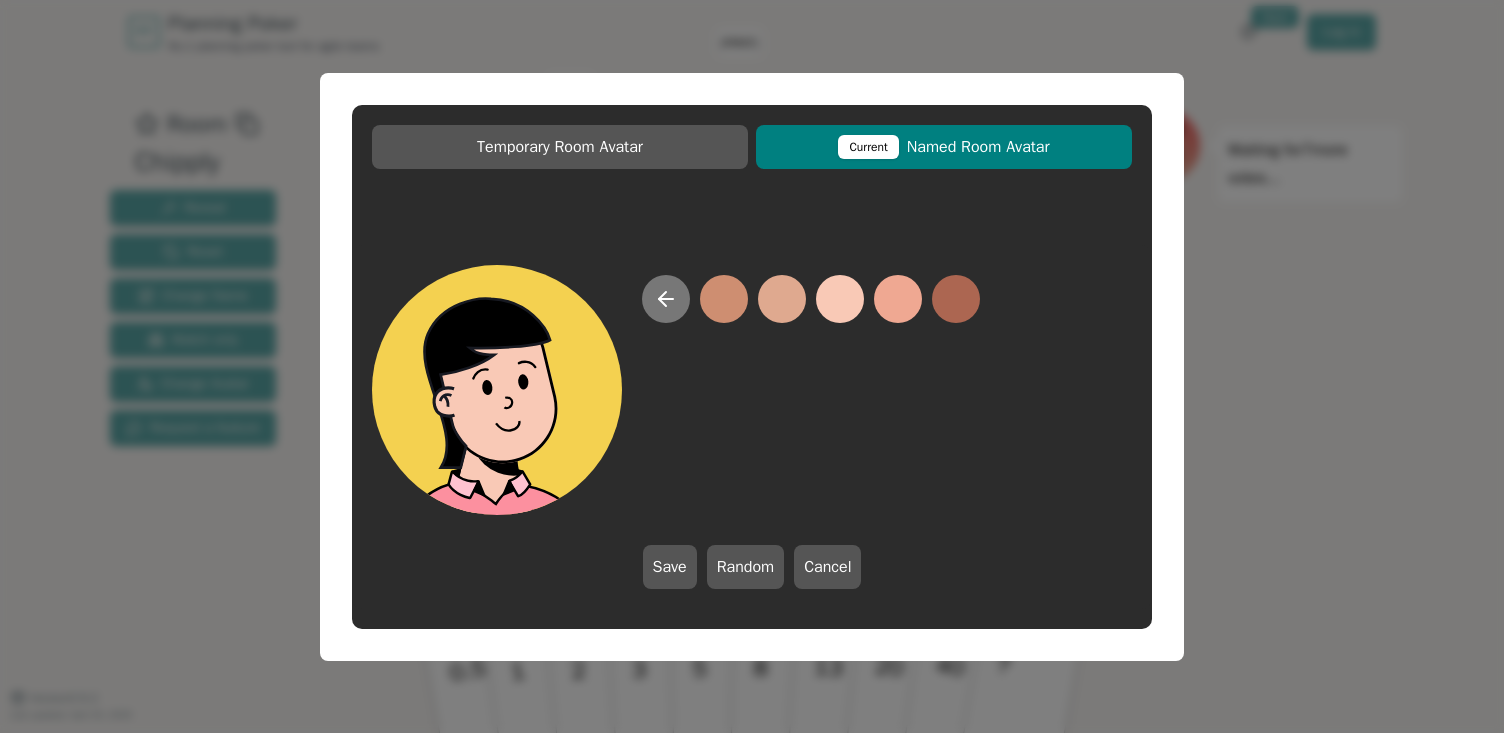 click 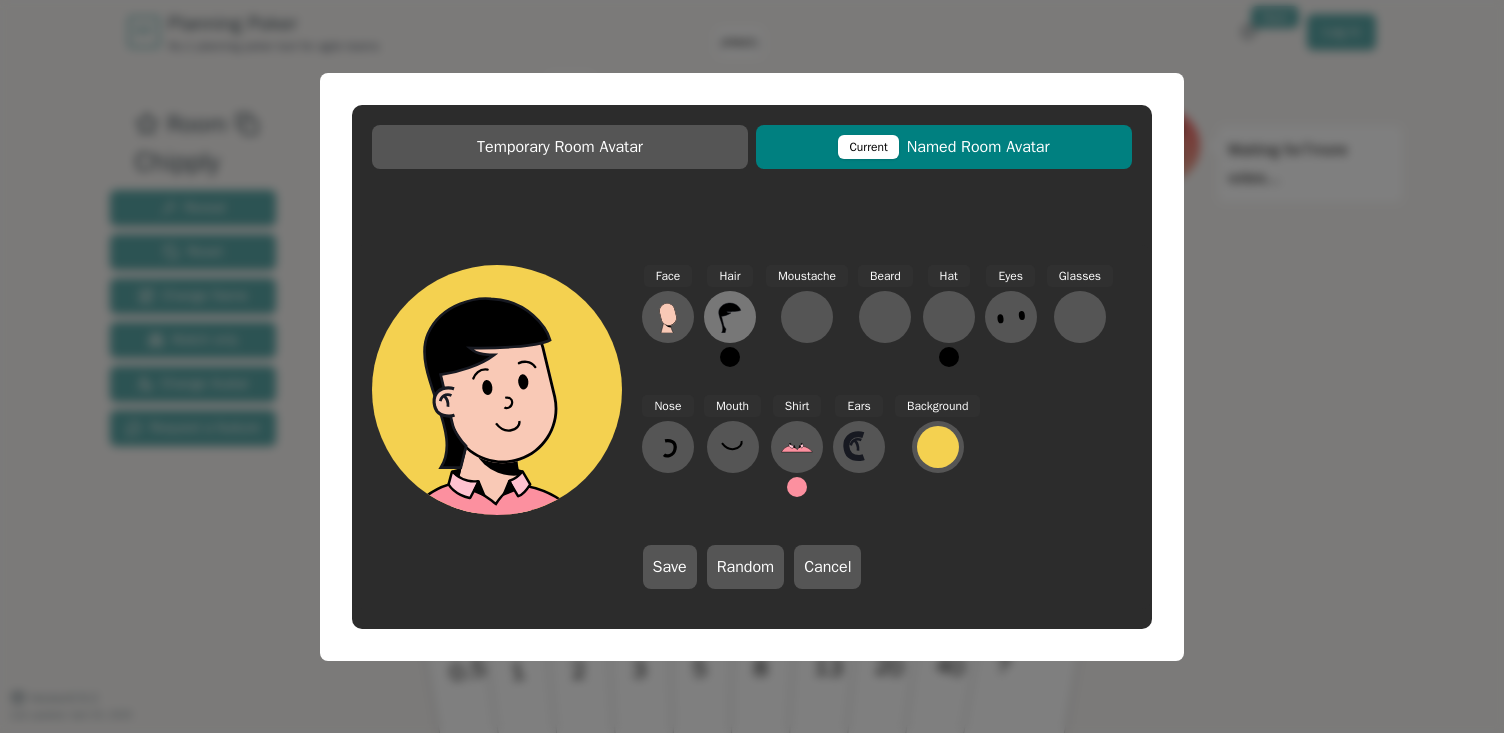 click 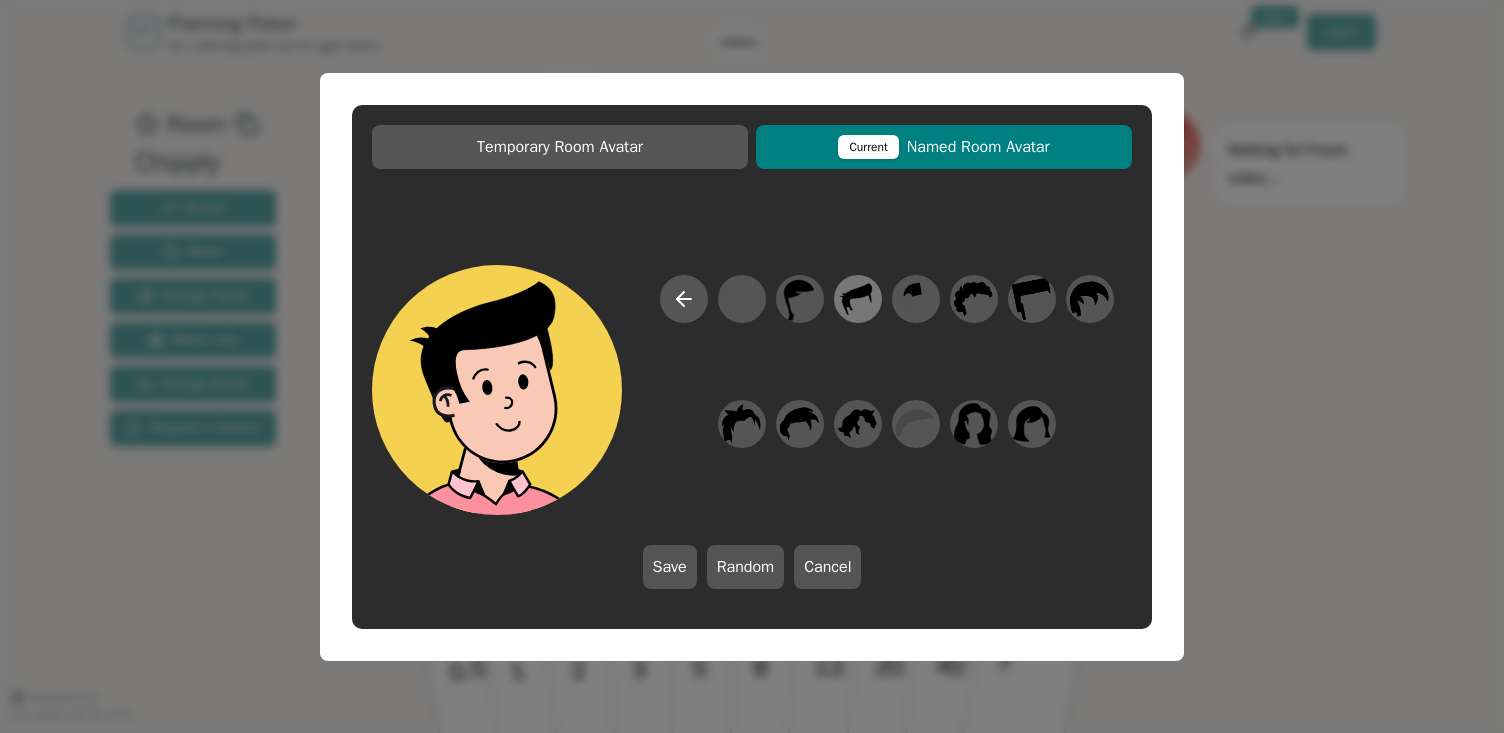 click 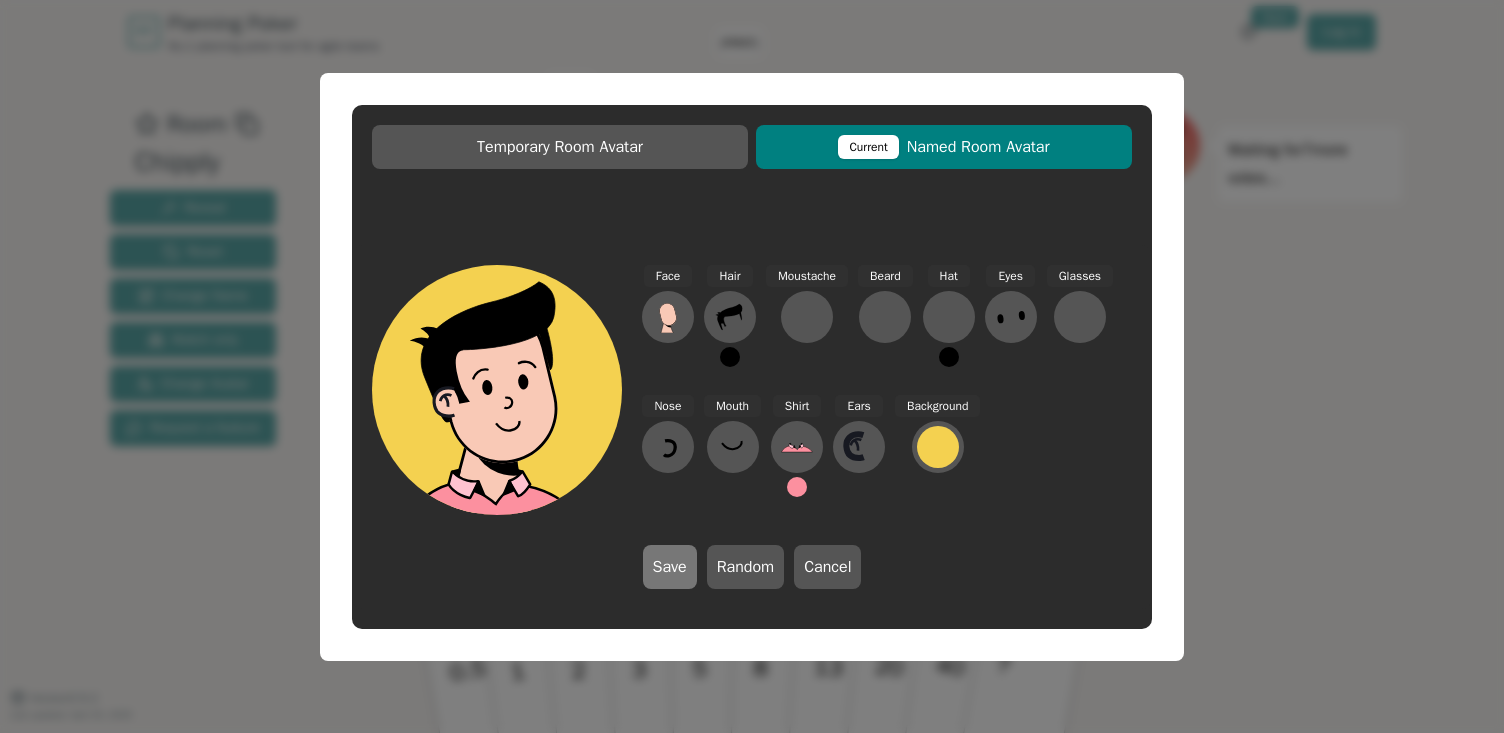 click on "Save" at bounding box center (670, 567) 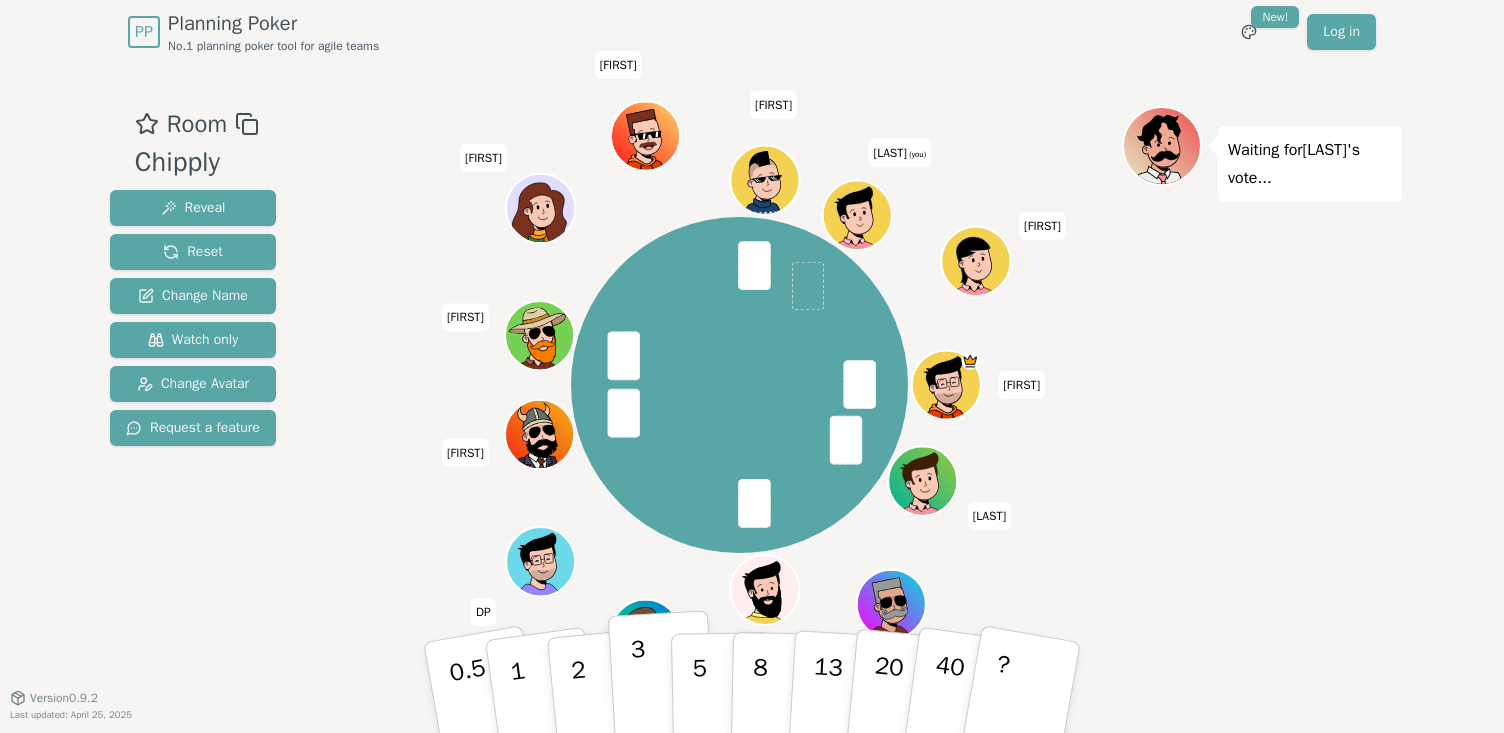 drag, startPoint x: 647, startPoint y: 688, endPoint x: 635, endPoint y: 681, distance: 13.892444 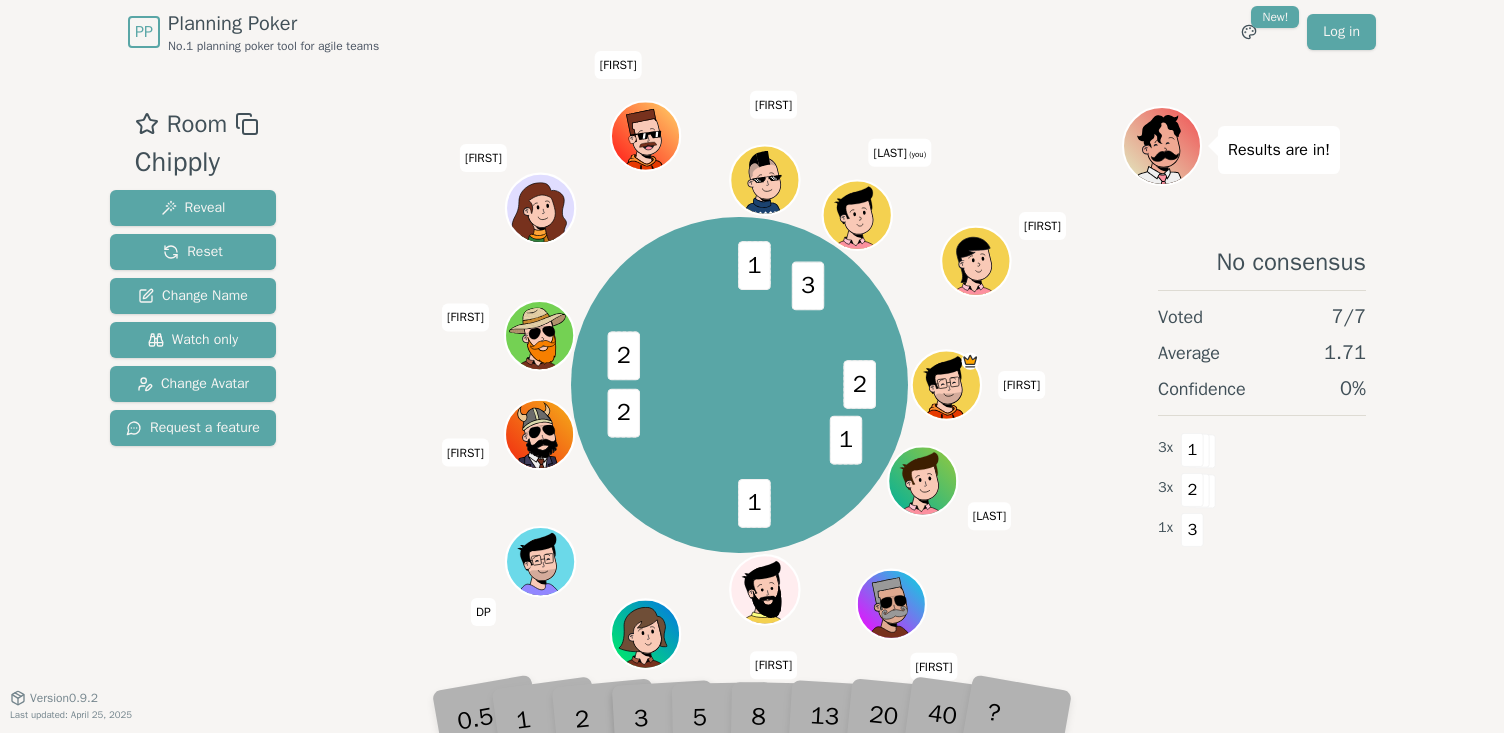 click on "2 1 1 2 2 1 3 [FIRST] [LAST] [FIRST] [LAST] [FIRST] [LAST] [FIRST] [LAST] [FIRST] [LAST]   (you) [FIRST] [LAST]" at bounding box center [739, 385] 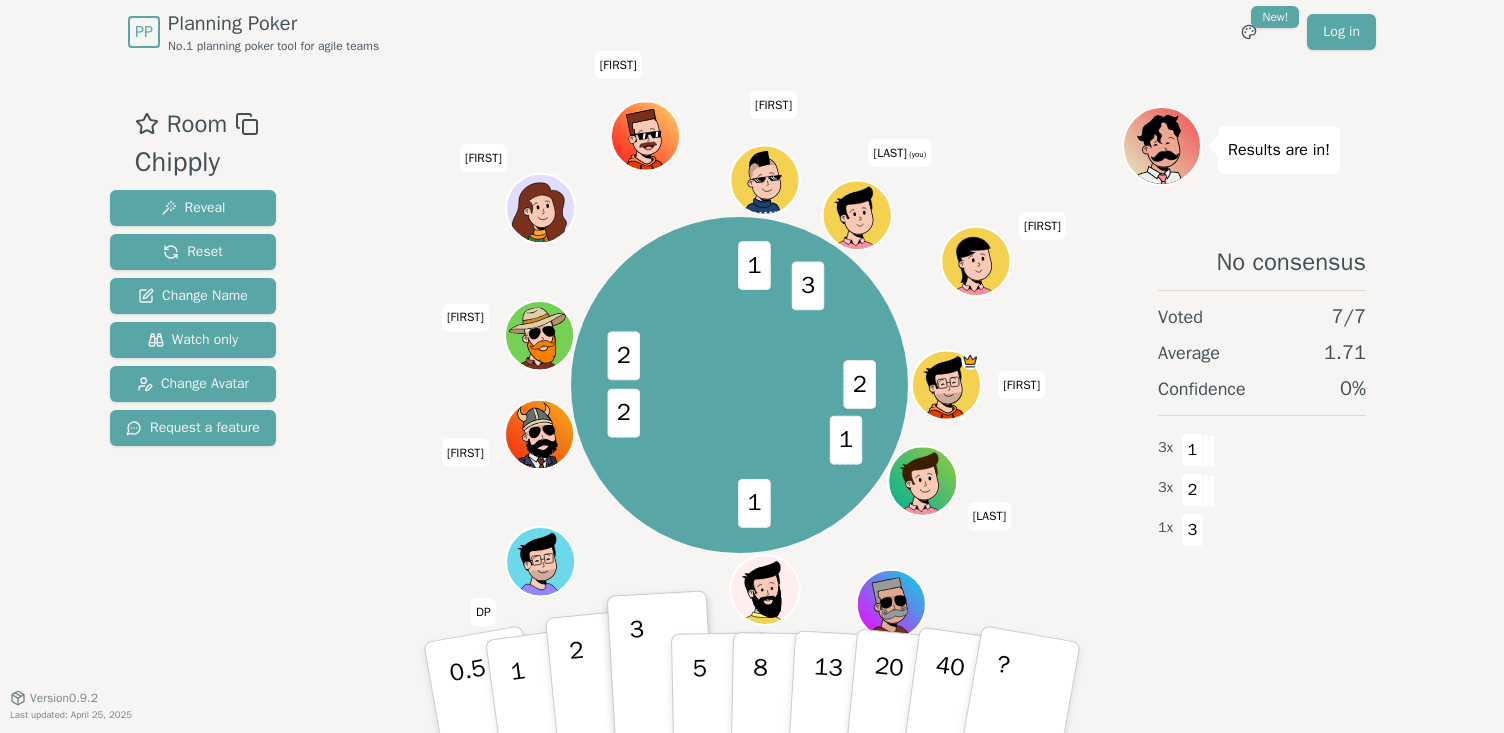 click on "2" at bounding box center (580, 690) 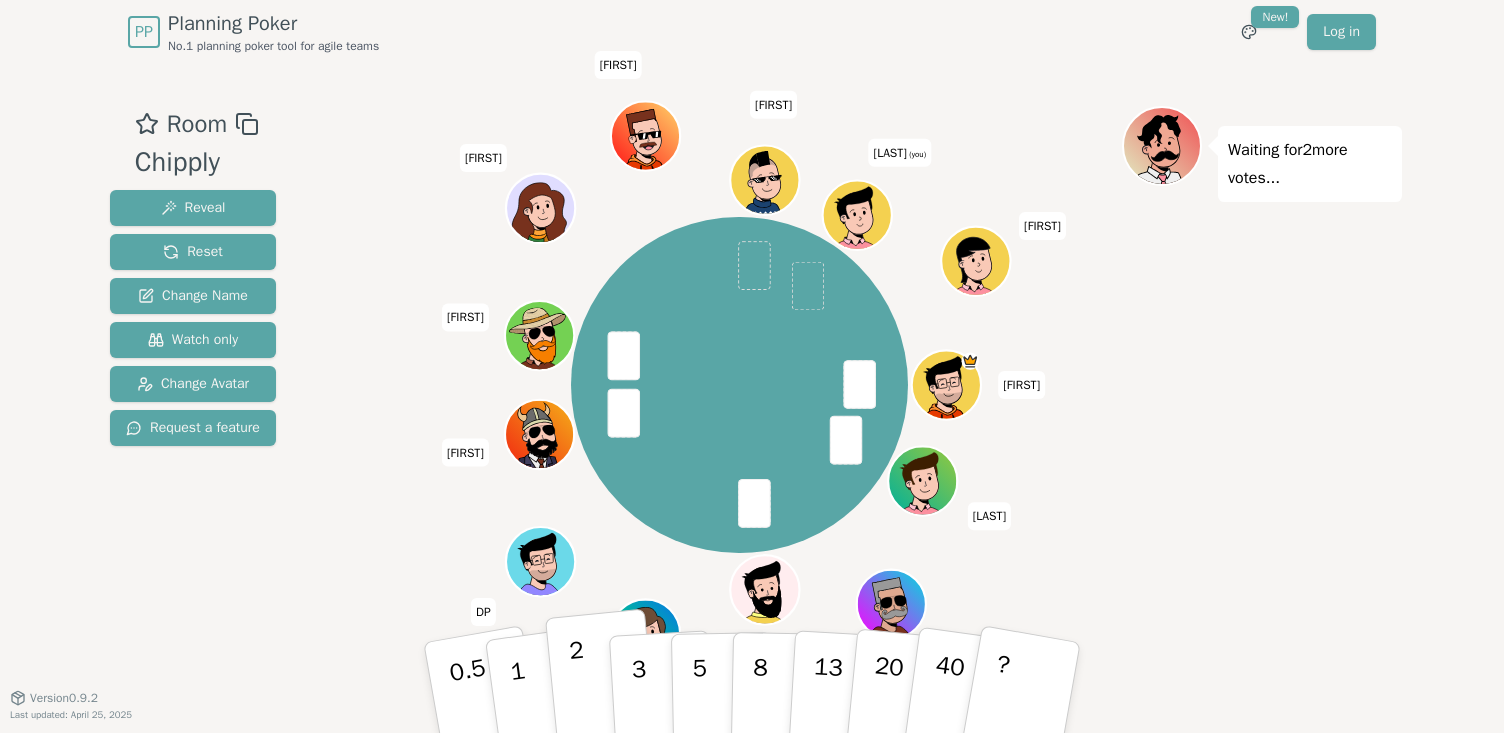click on "2" at bounding box center [580, 690] 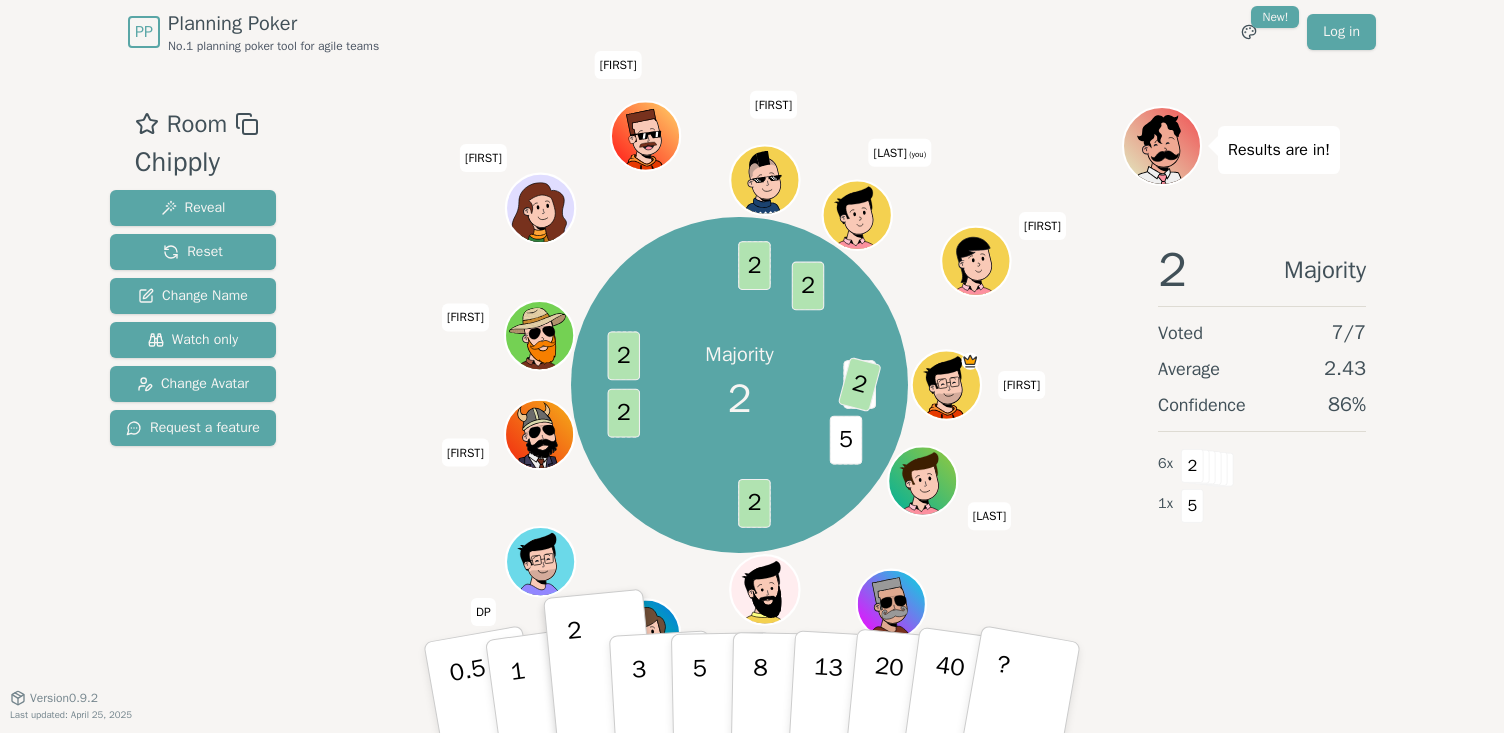 click on "Majority 2 3 2 5 2 2 2 2 2 [FIRST] [LAST] [FIRST] [LAST] [FIRST] [LAST] [FIRST] [LAST] [FIRST] [LAST]   (you) [FIRST]" at bounding box center (739, 385) 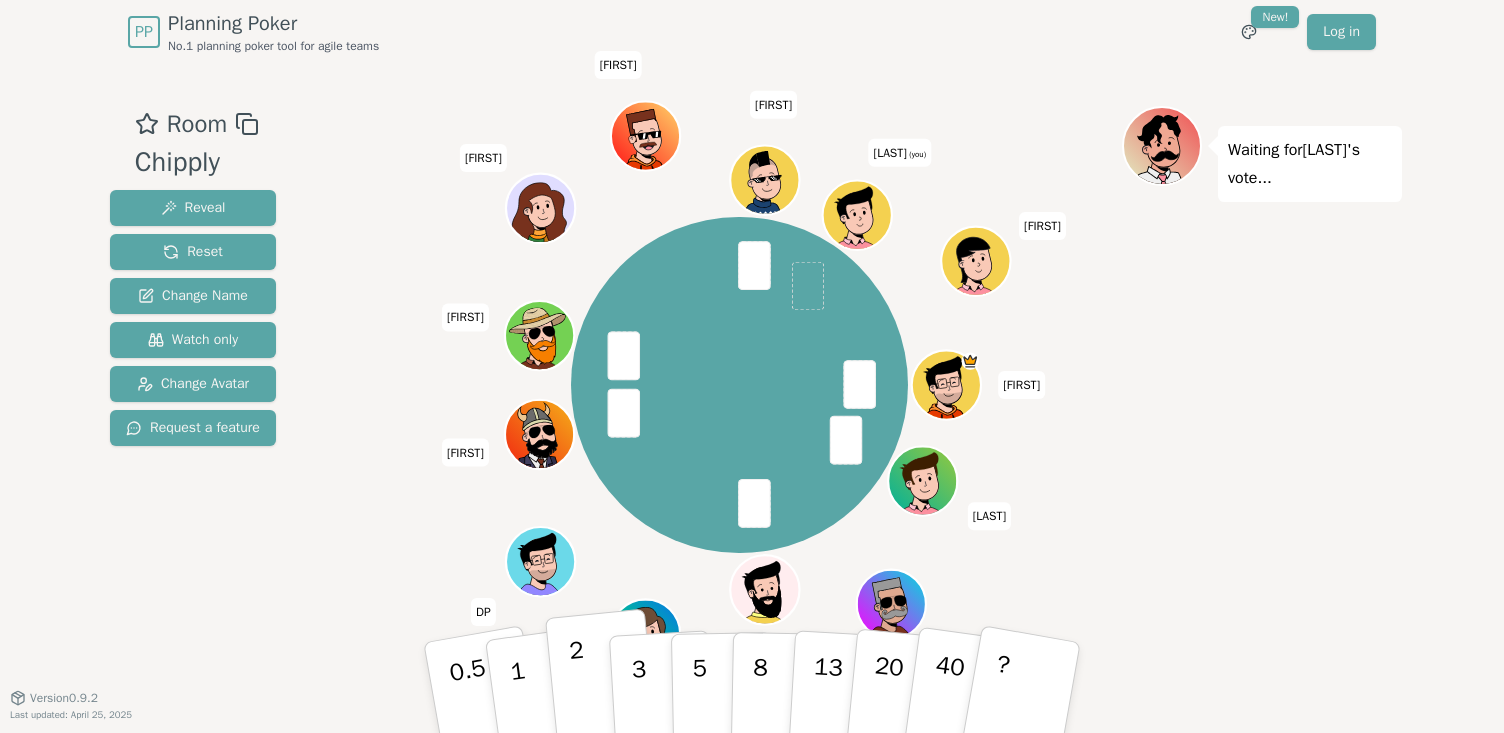 click on "2" at bounding box center [580, 690] 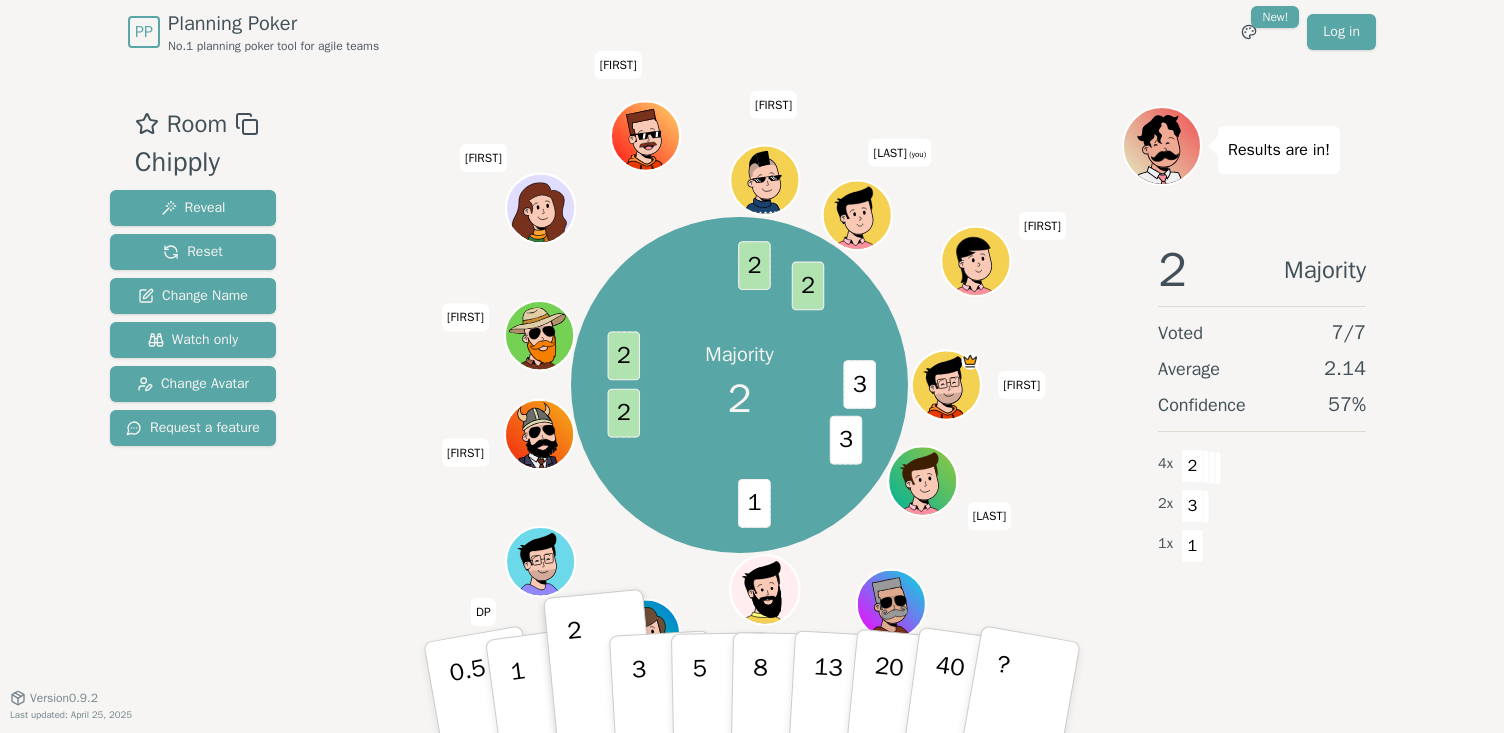 click on "PP Planning Poker No.1 planning poker tool for agile teams Toggle theme New! Log in Menu" at bounding box center (752, 32) 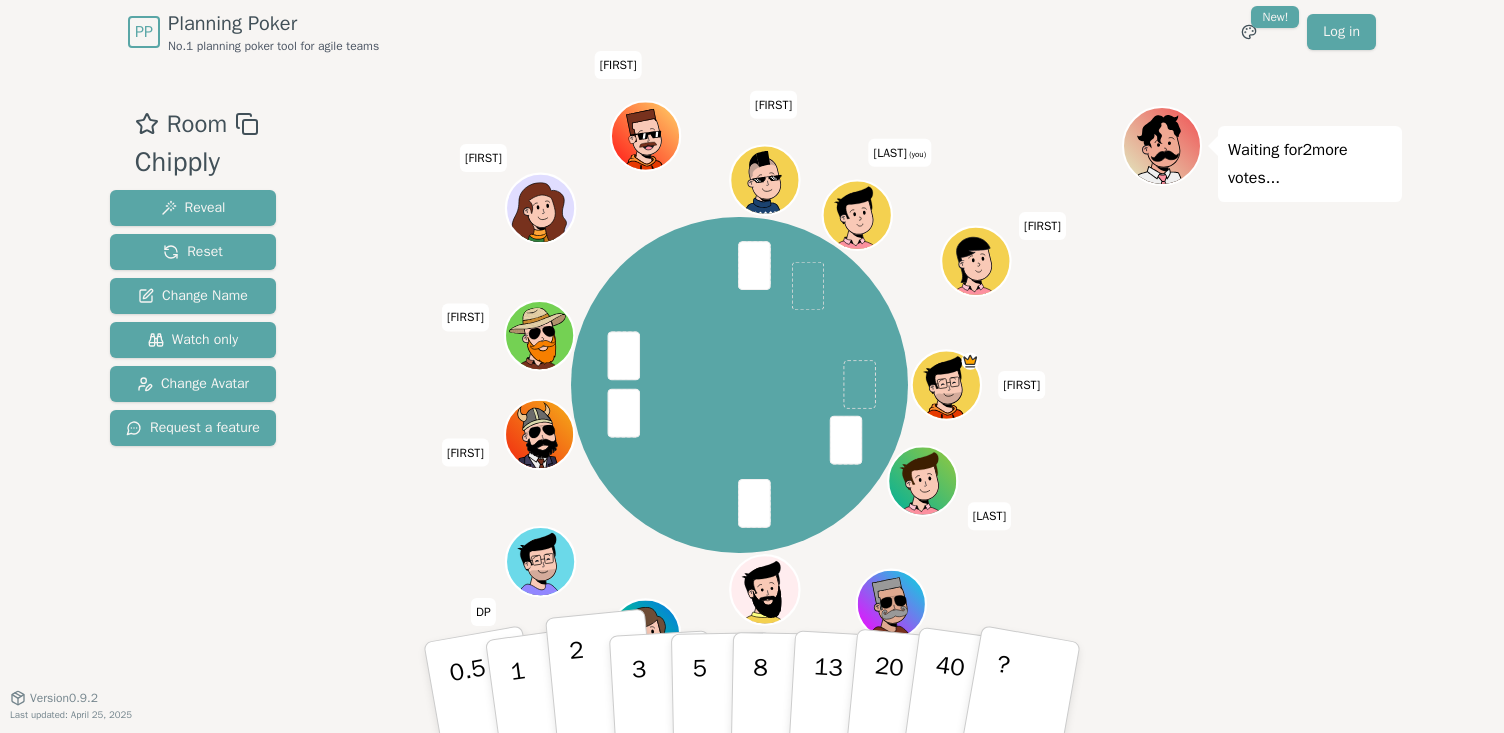 click on "2" at bounding box center (602, 688) 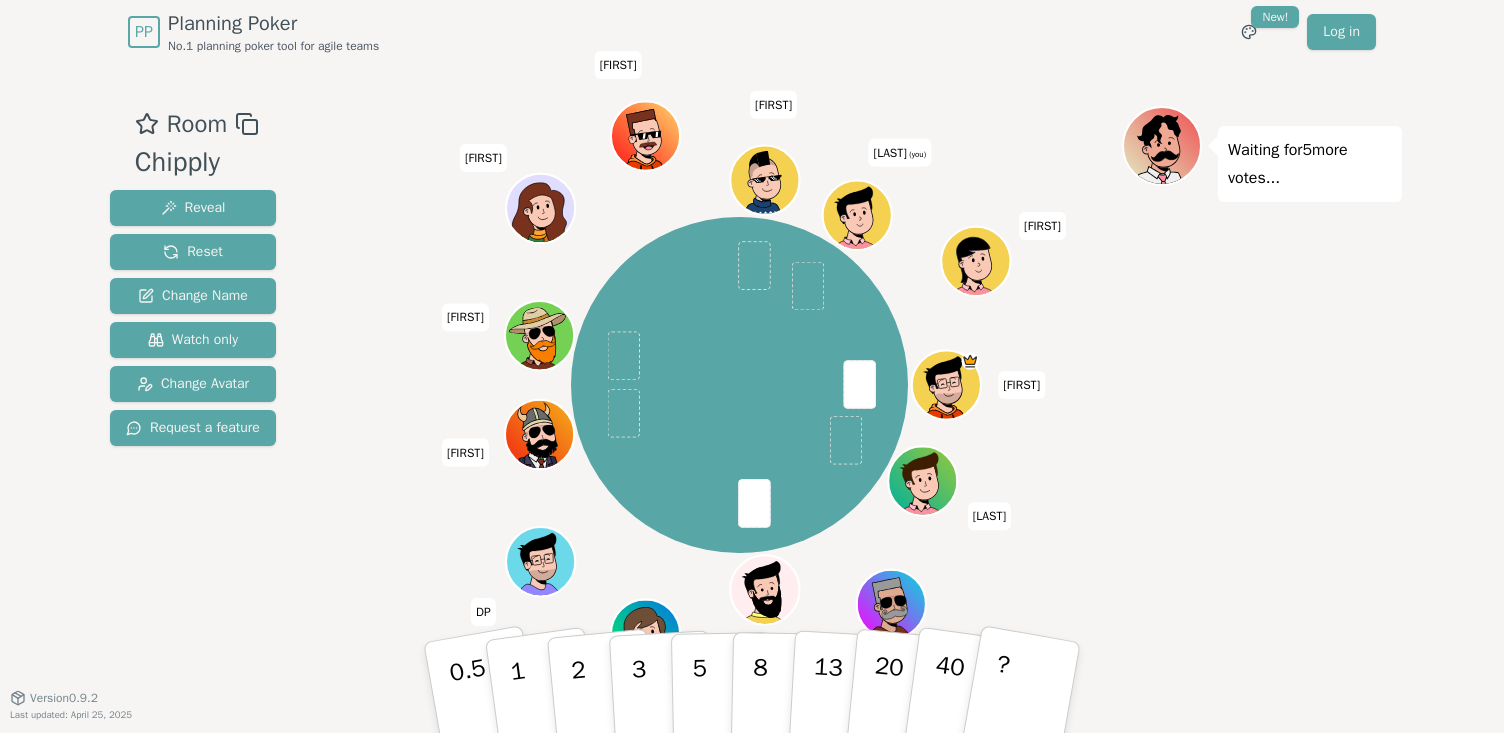 click on "PP Planning Poker No.1 planning poker tool for agile teams Toggle theme New! Log in Menu Room Chipply Reveal Reset Change Name Watch only Change Avatar Request a feature [FIRST] [LAST] [FIRST] [LAST] [FIRST] [LAST] [FIRST] [LAST] [FIRST] [LAST]   (you) [FIRST]   Waiting for  5  more votes... 0.5 1 2 3 5 8 13 20 40 ? Version  0.9.2 Last updated:   April 25, 2025" at bounding box center [752, 366] 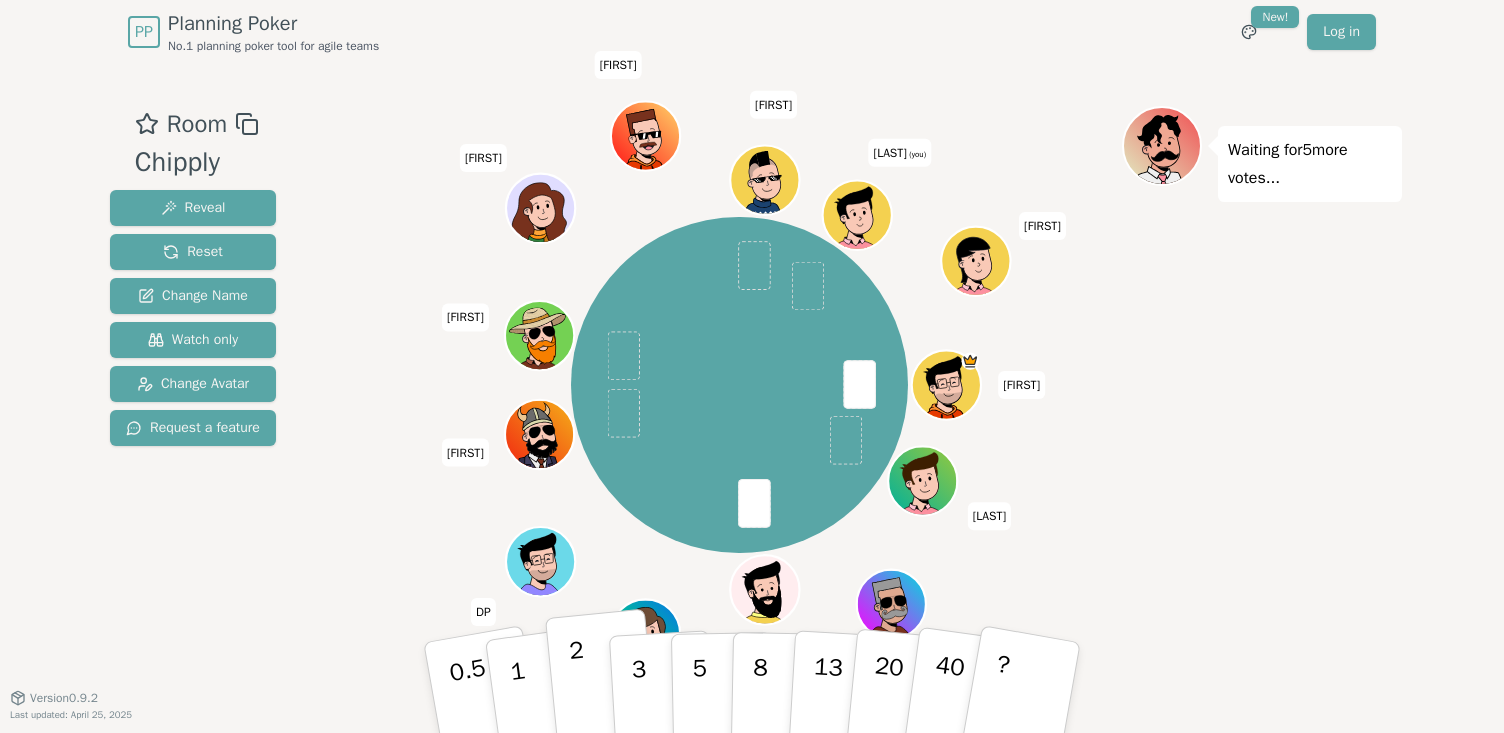 click on "2" at bounding box center [602, 688] 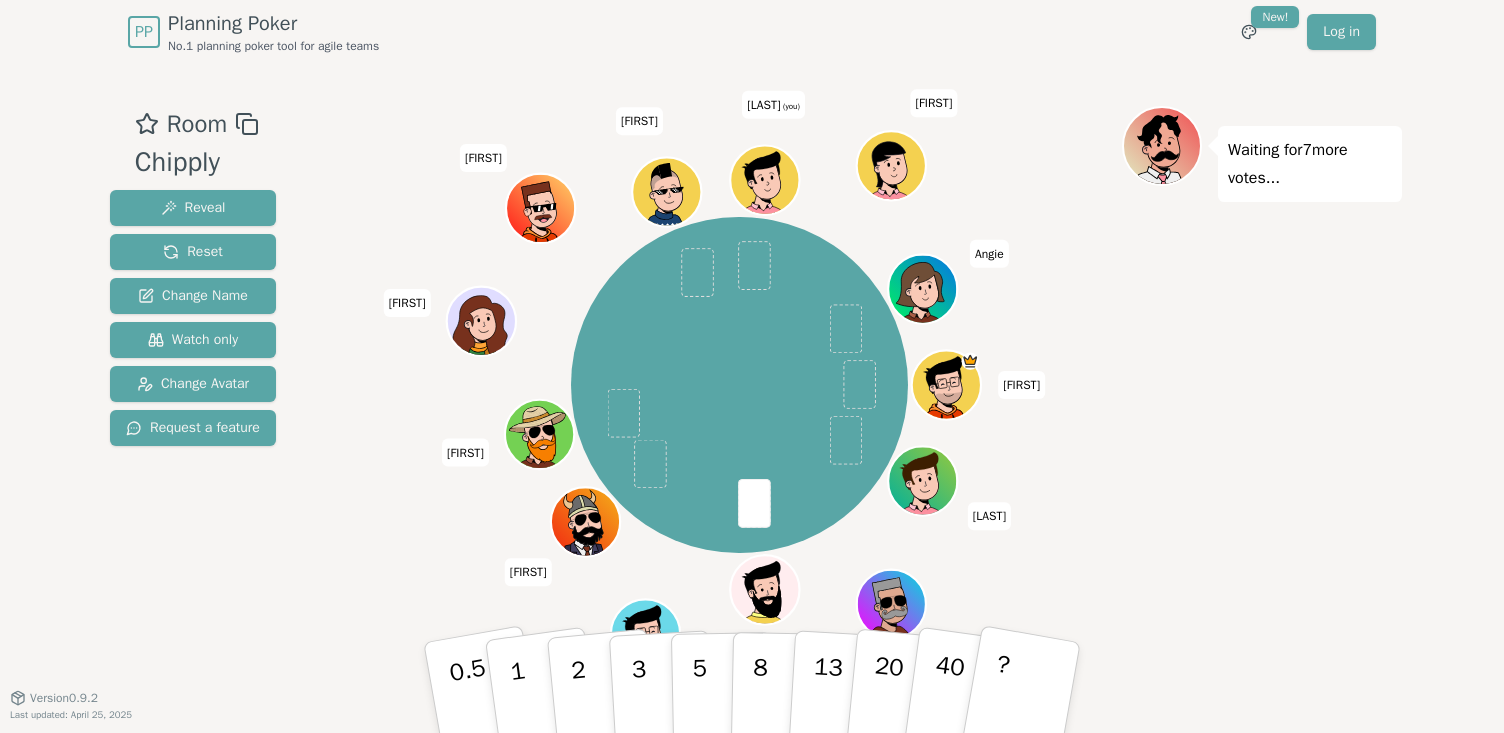 click on "[FIRST] [LAST] [FIRST] [LAST] [FIRST] [LAST] [FIRST] [LAST] [FIRST] [LAST]   (you) [FIRST] [LAST]" at bounding box center (739, 385) 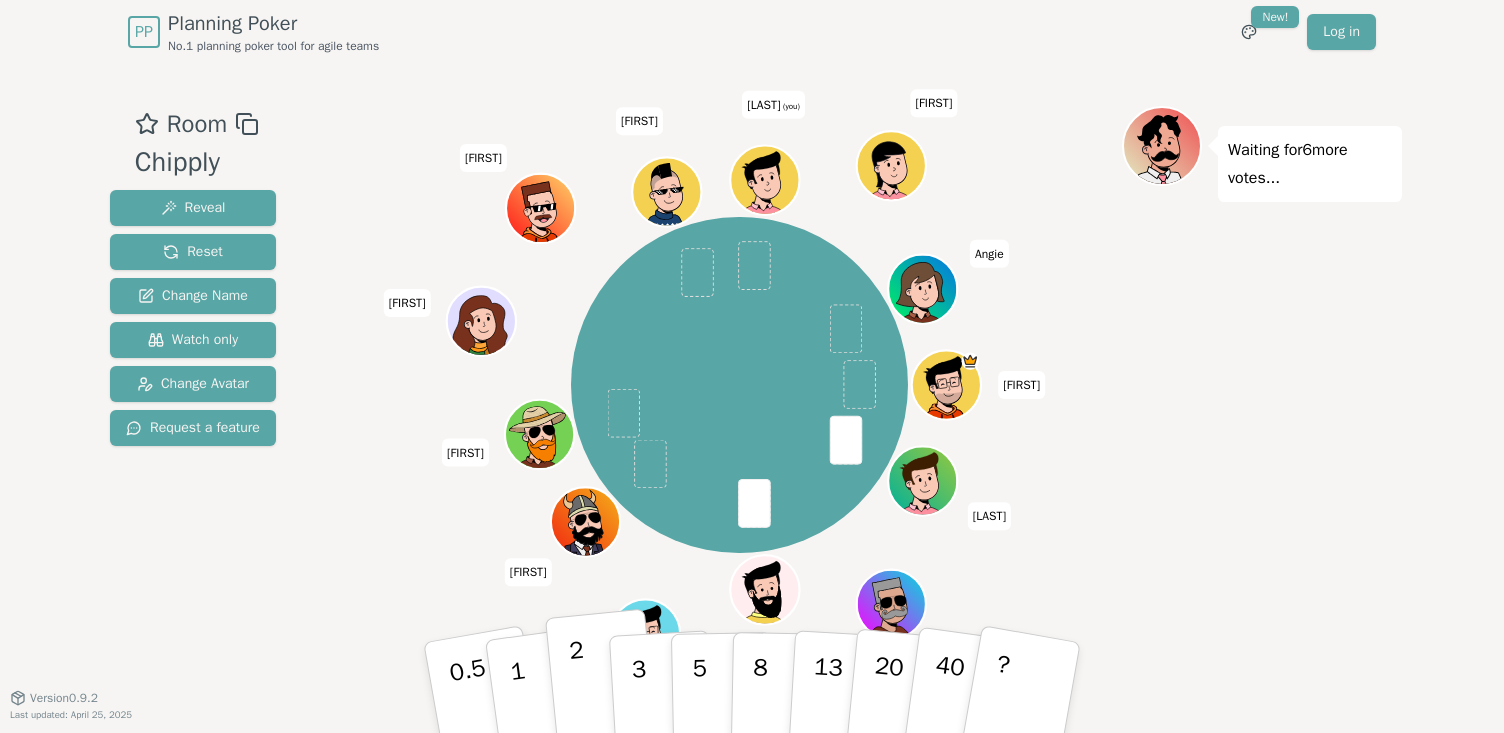 click on "2" at bounding box center [580, 690] 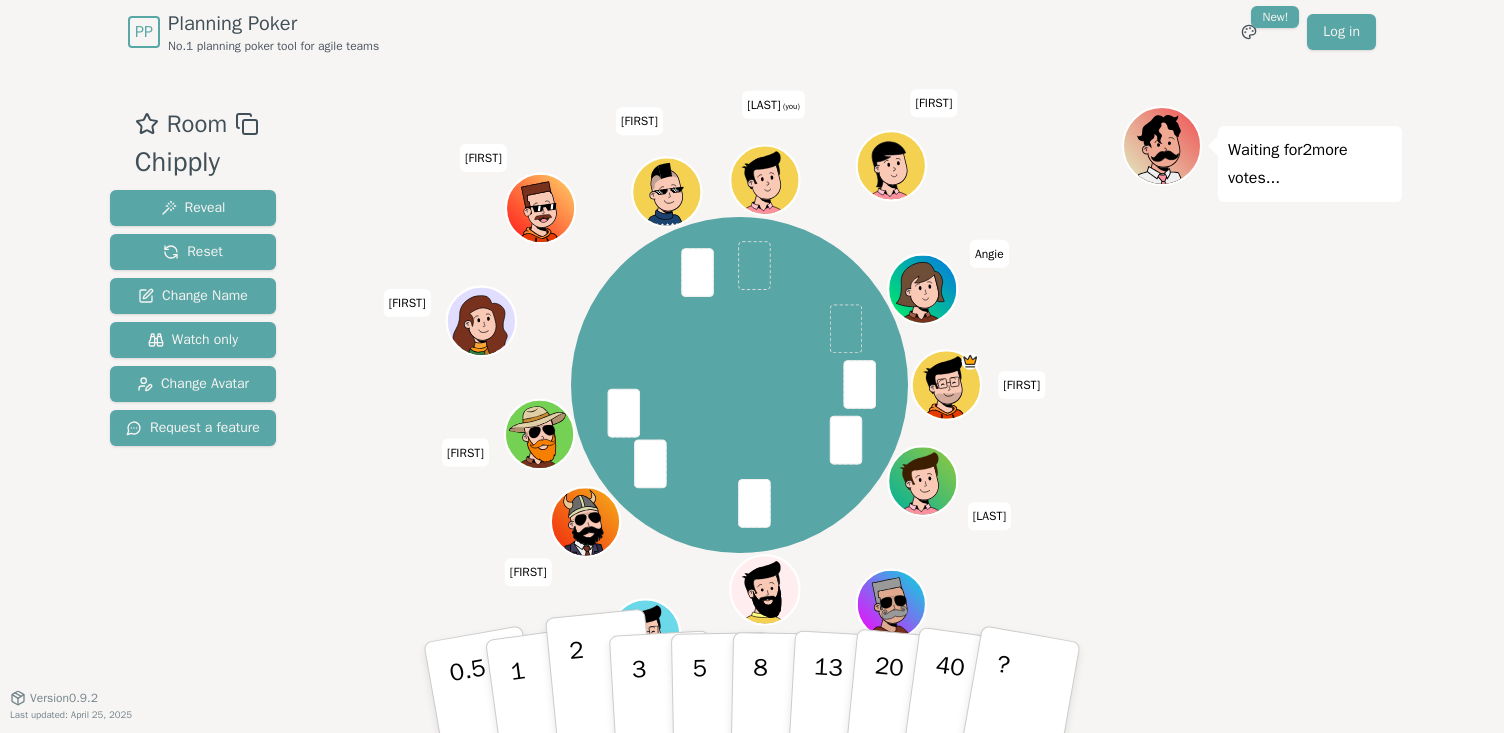 click on "2" at bounding box center (602, 688) 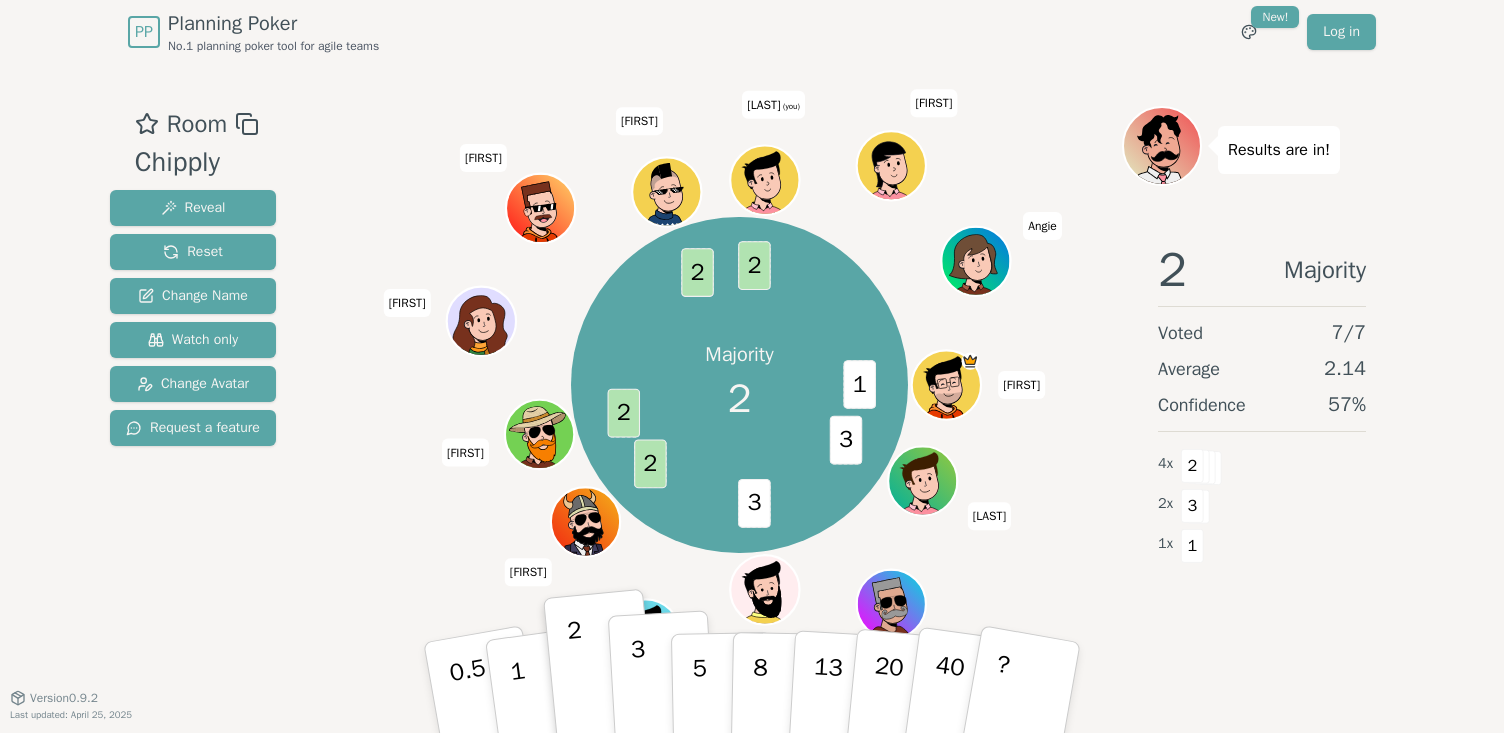 click on "3" at bounding box center (662, 688) 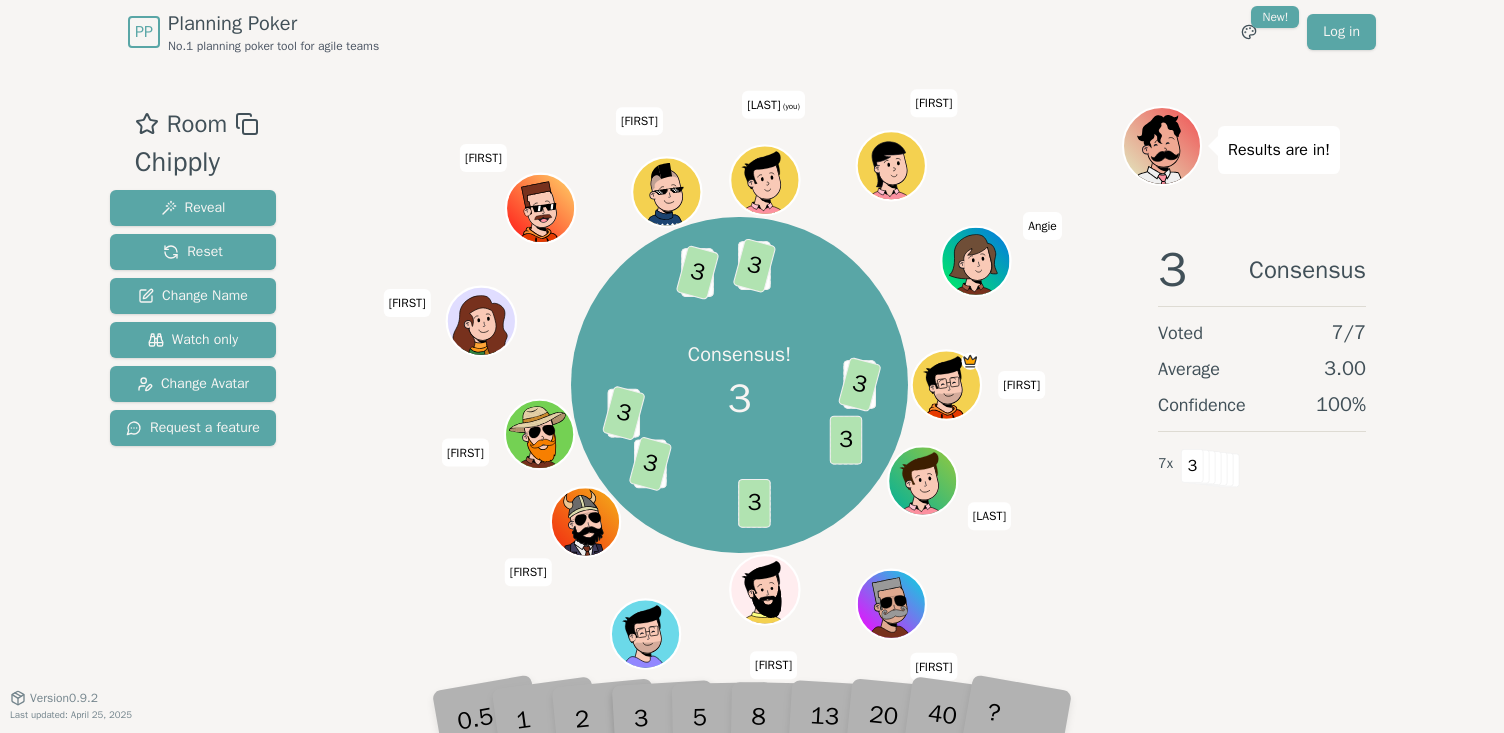 click on "Consensus! 3 1 3 3 3 2 3 2 3 2 3 2 3 [FIRST] [LAST] [FIRST] [LAST] [FIRST] [LAST] [FIRST] [LAST] [FIRST] [LAST]   (you) [FIRST] [LAST] [FIRST]" at bounding box center [739, 385] 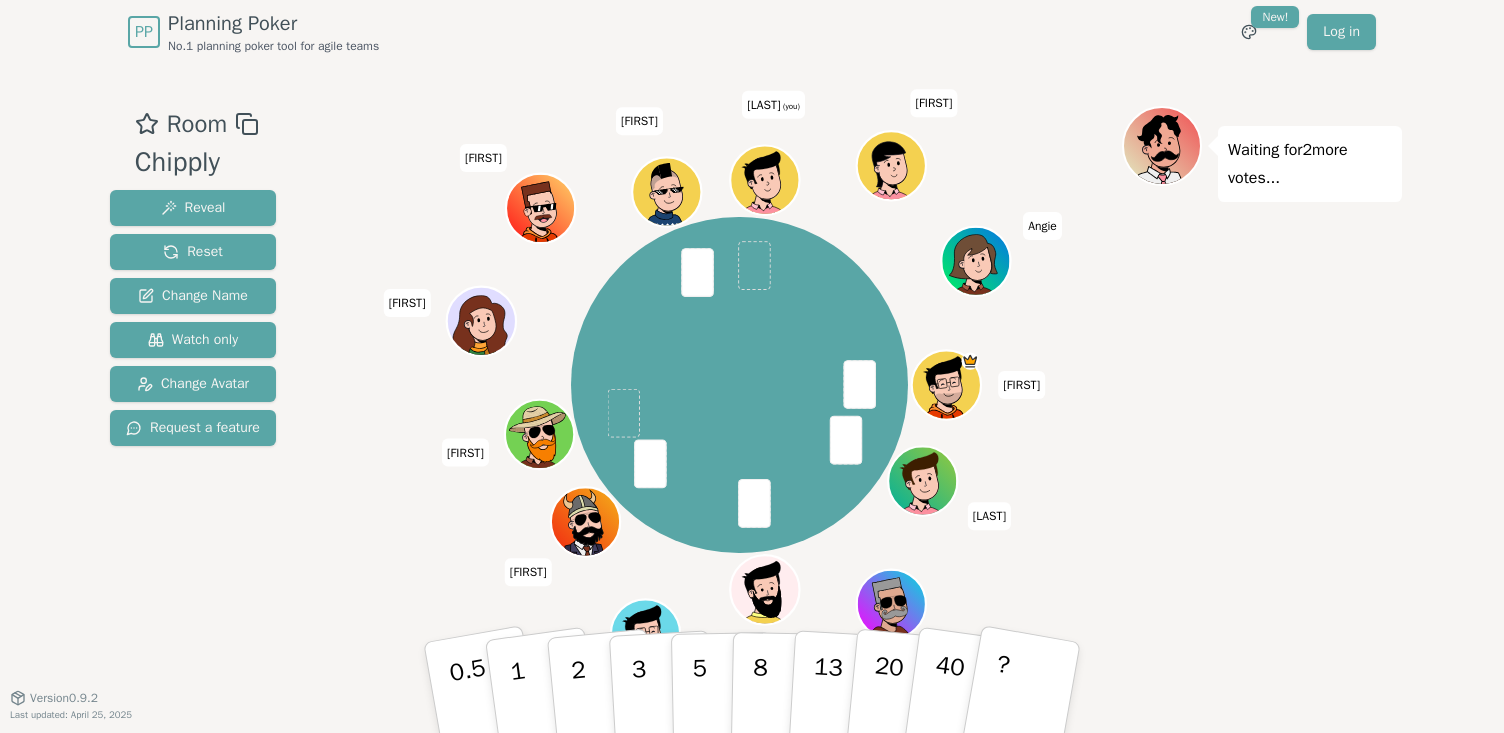click on "PP Planning Poker No.1 planning poker tool for agile teams Toggle theme New! Log in Menu Room Chipply Reveal Reset Change Name Watch only Change Avatar Request a feature [FIRST] [LAST] [FIRST] [LAST] [FIRST] [LAST] [FIRST] [LAST] [FIRST] [LAST]   (you) [FIRST] [LAST]   Waiting for  2  more votes... 0.5 1 2 3 5 8 13 20 40 ? Version  0.9.2 Last updated:   April 25, 2025" at bounding box center (752, 366) 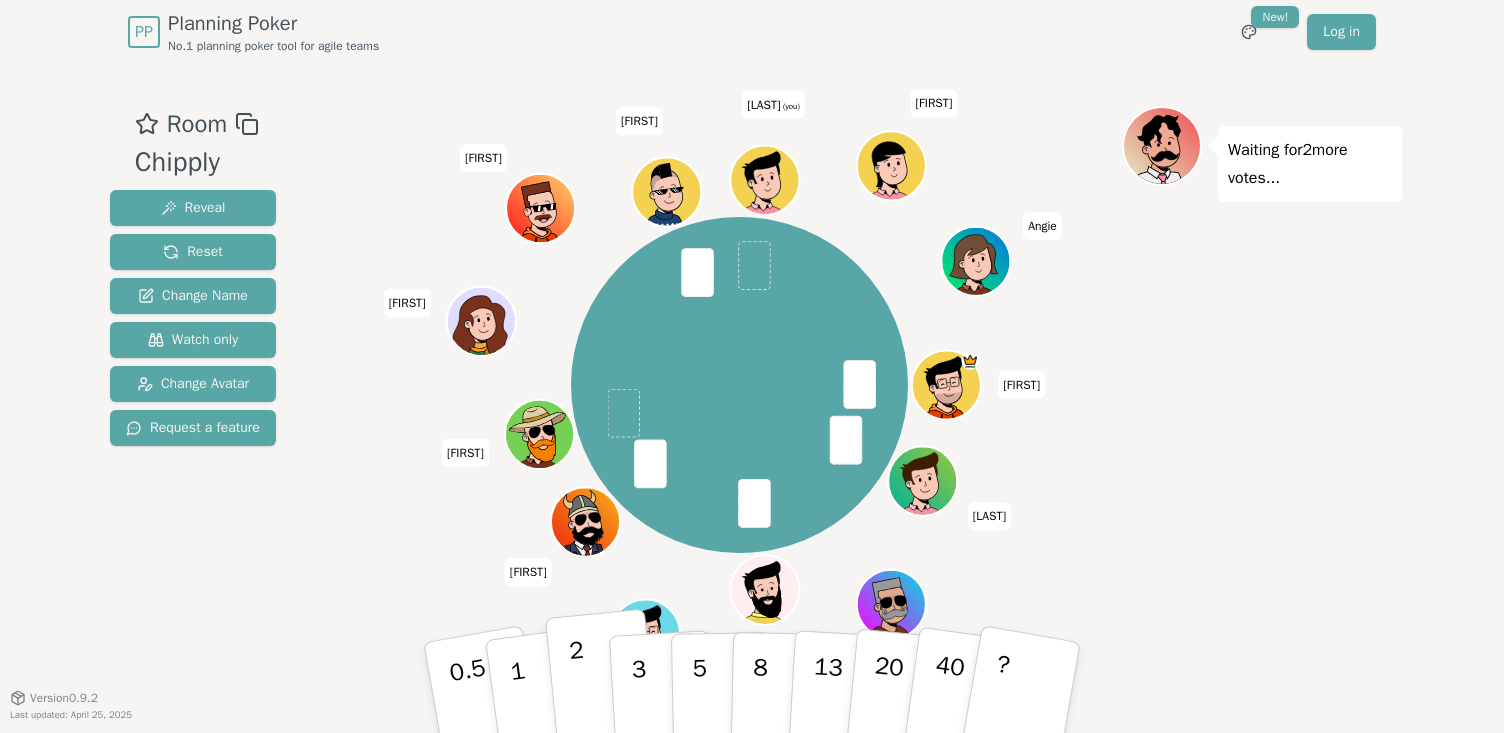 click on "2" at bounding box center [602, 688] 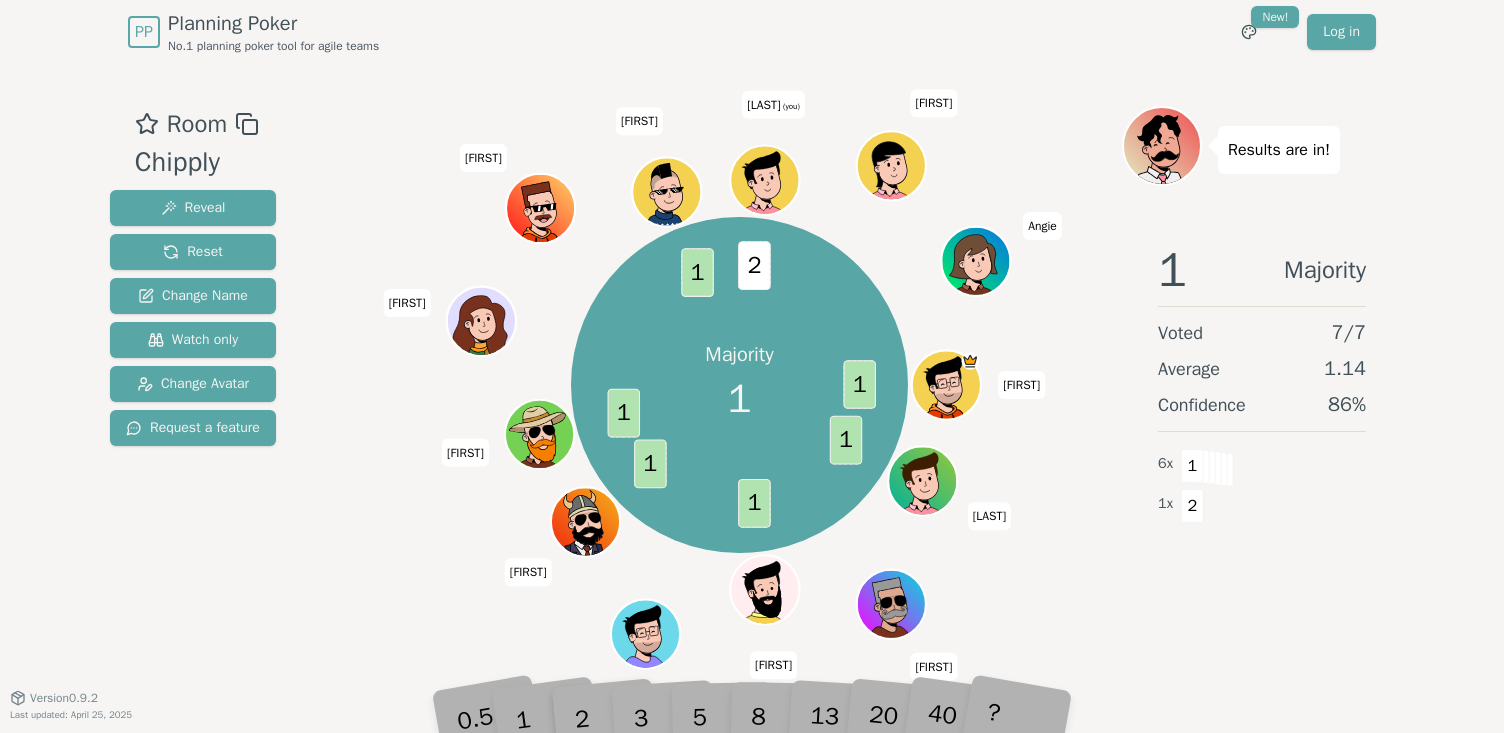 click on "PP Planning Poker No.1 planning poker tool for agile teams Toggle theme New! Log in Menu Room Chipply Reveal Reset Change Name Watch only Change Avatar Request a feature Majority 1 1 1 1 1 1 1 2 [FIRST] [LAST] [FIRST] [LAST] [FIRST] [LAST] [FIRST] [LAST] [FIRST] [LAST]   (you) [FIRST] [LAST]   Results are in! 1 Majority Voted 7 / 7 Average 1.14 Confidence 86 % 6 x 1 1 x 2 0.5 1 2 3 5 8 13 20 40 ? Version  0.9.2 Last updated:   April 25, 2025" at bounding box center (752, 366) 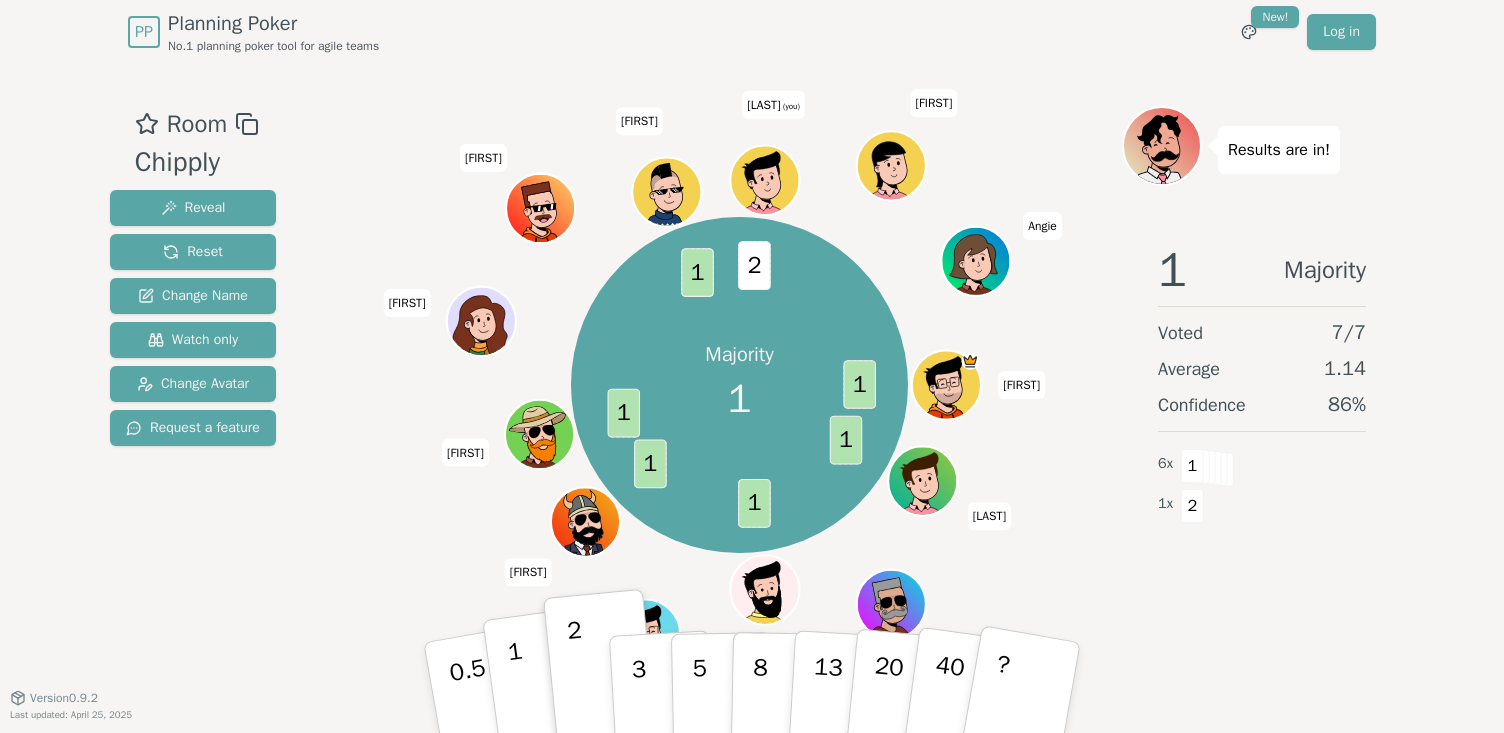 click on "1" at bounding box center (541, 688) 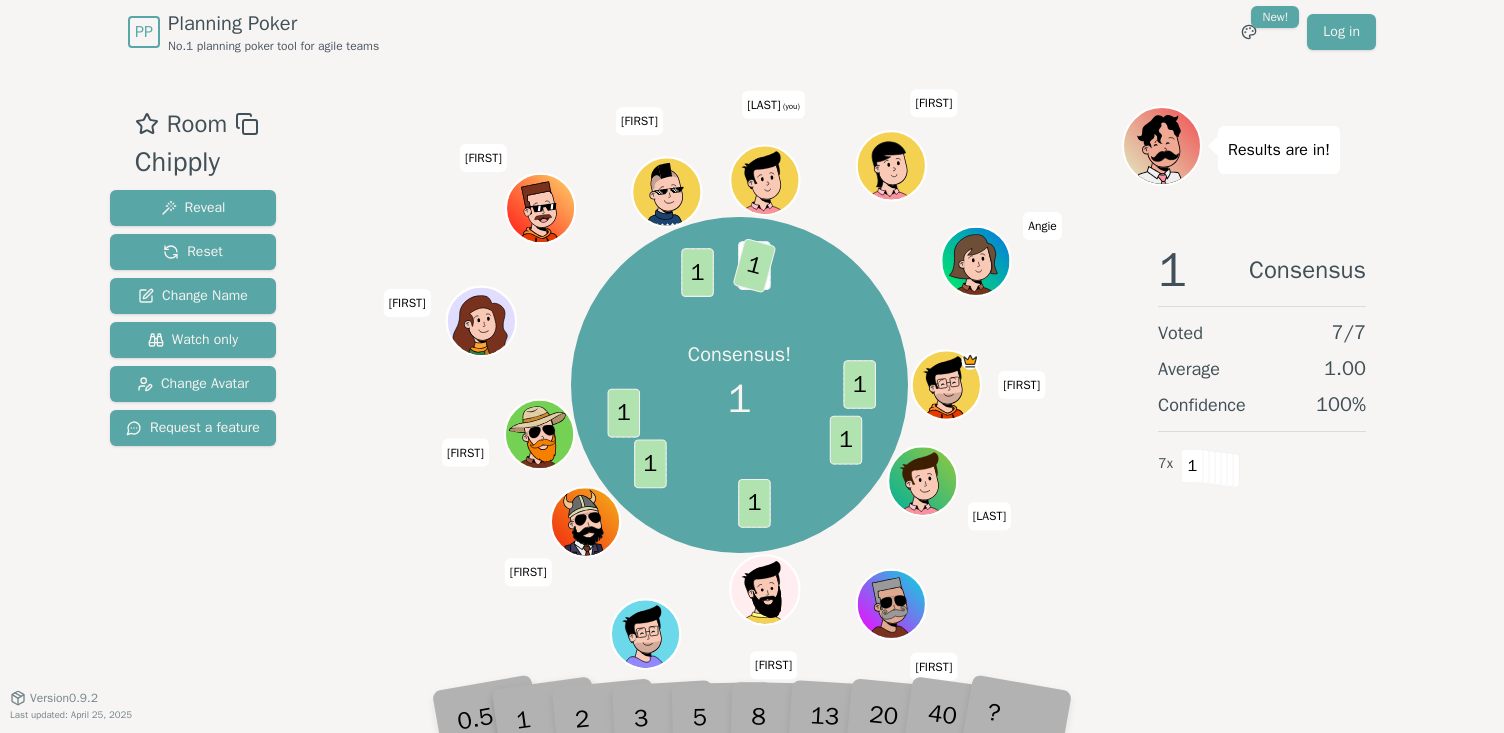 click on "Room Chipply Reveal Reset Change Name Watch only Change Avatar Request a feature Consensus! 1 1 1 1 1 1 1 2 [FIRST] [LAST] [FIRST] [LAST] [FIRST] [LAST] [FIRST] [LAST] [FIRST] [LAST]   (you) [FIRST] [LAST] [FIRST]   Results are in! 1 Consensus Voted 7 / 7 Average 1.00 Confidence 100 % 7 x 1 0.5 1 2 3 5 8 13 20 40 ? Version  0.9.2 Last updated:   April 25, 2025" at bounding box center (752, 380) 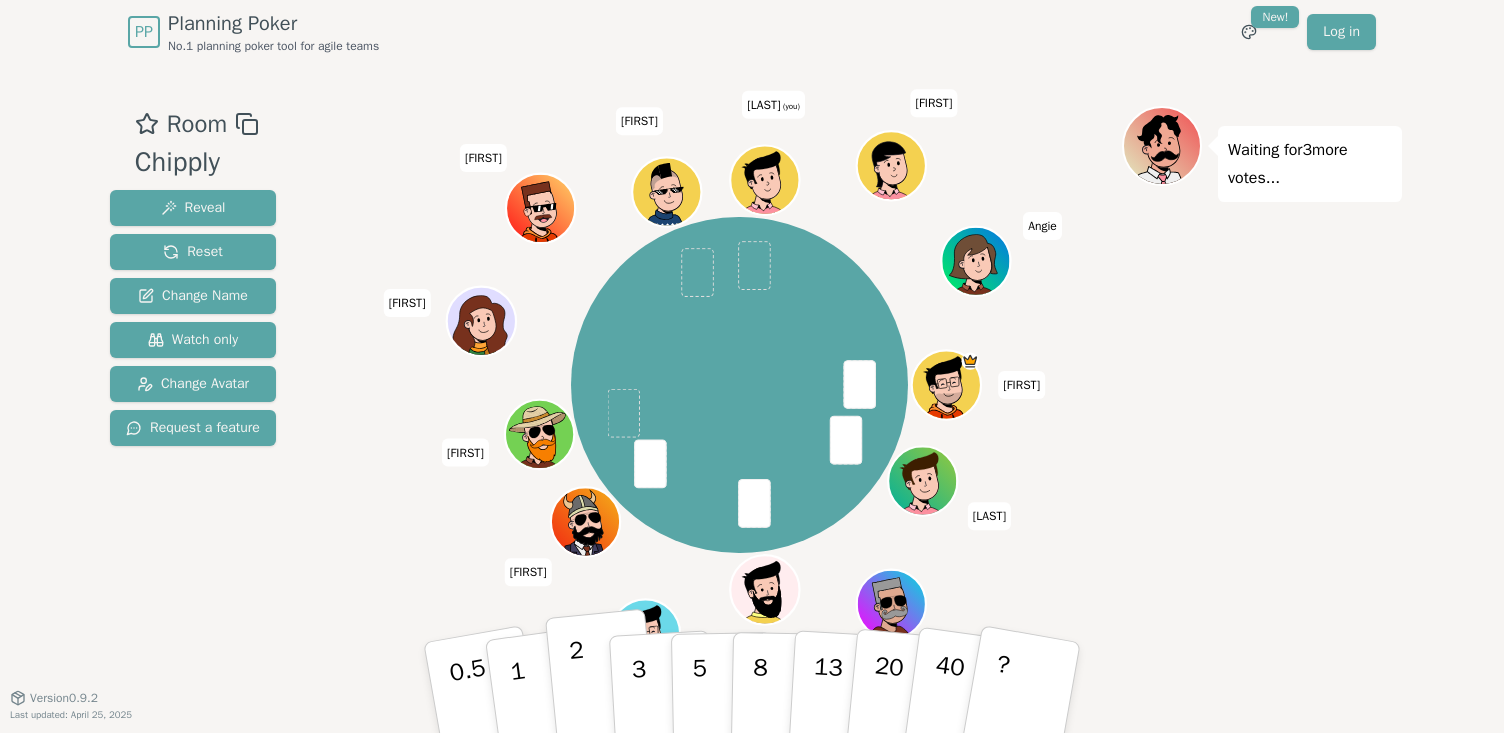 click on "2" at bounding box center (602, 688) 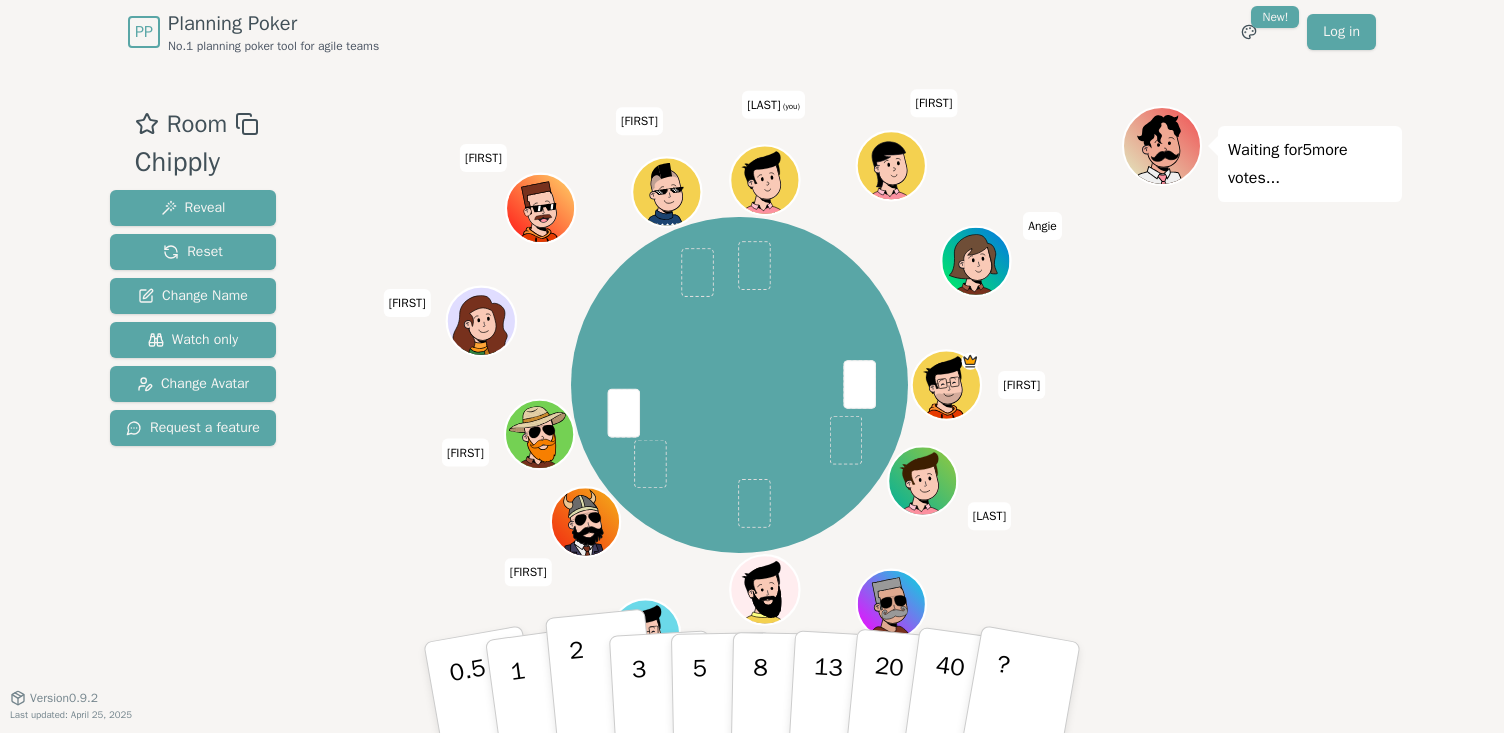 click on "2" at bounding box center (580, 690) 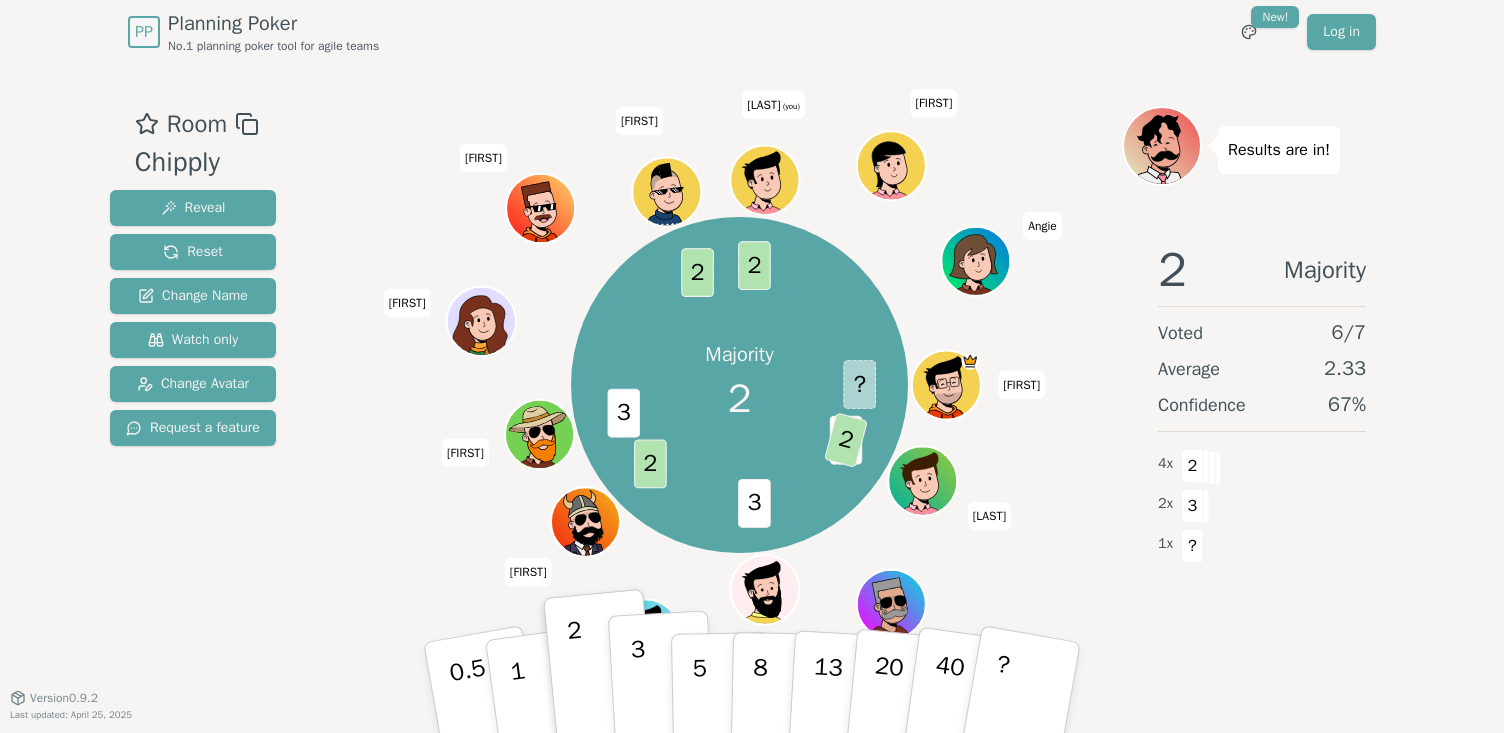click on "3" at bounding box center [640, 689] 